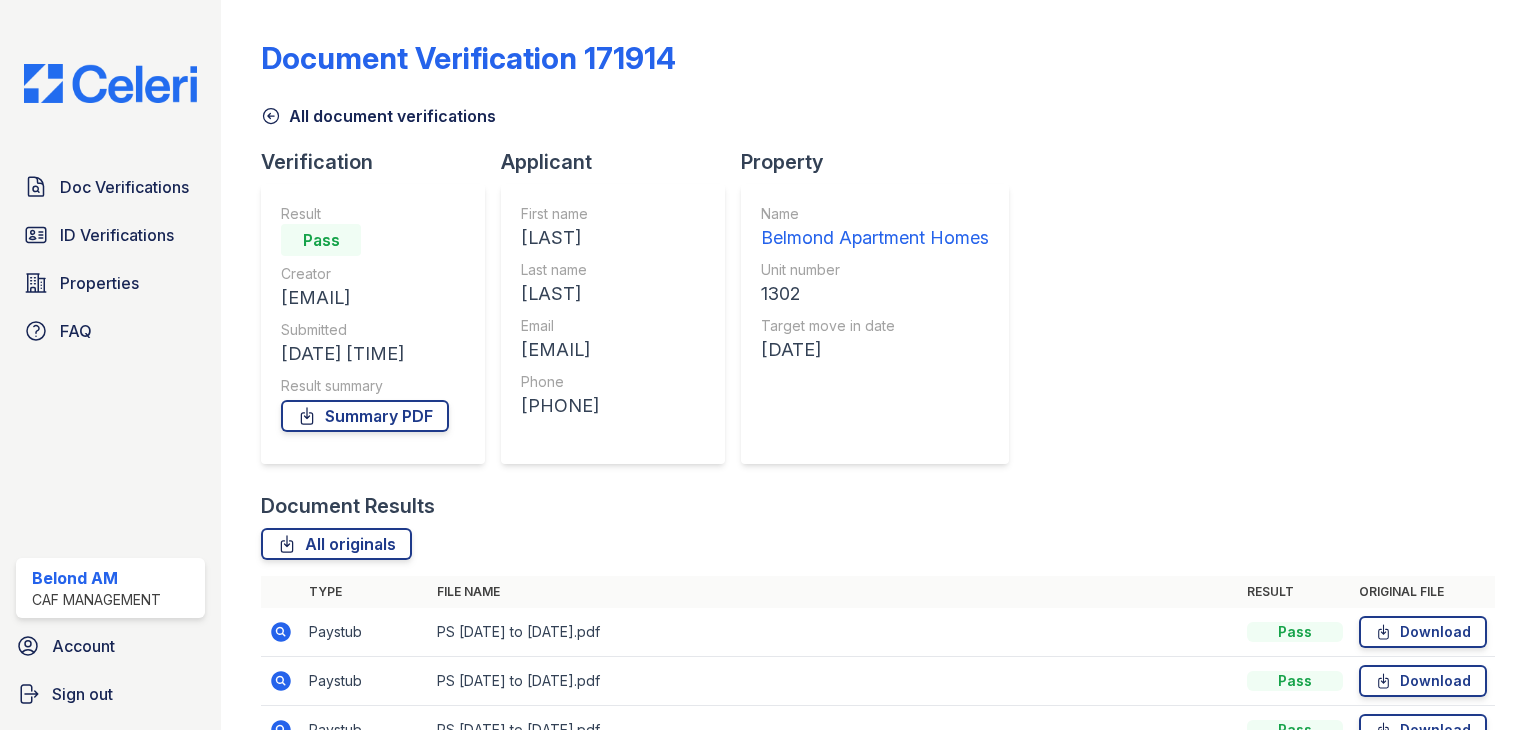 scroll, scrollTop: 0, scrollLeft: 0, axis: both 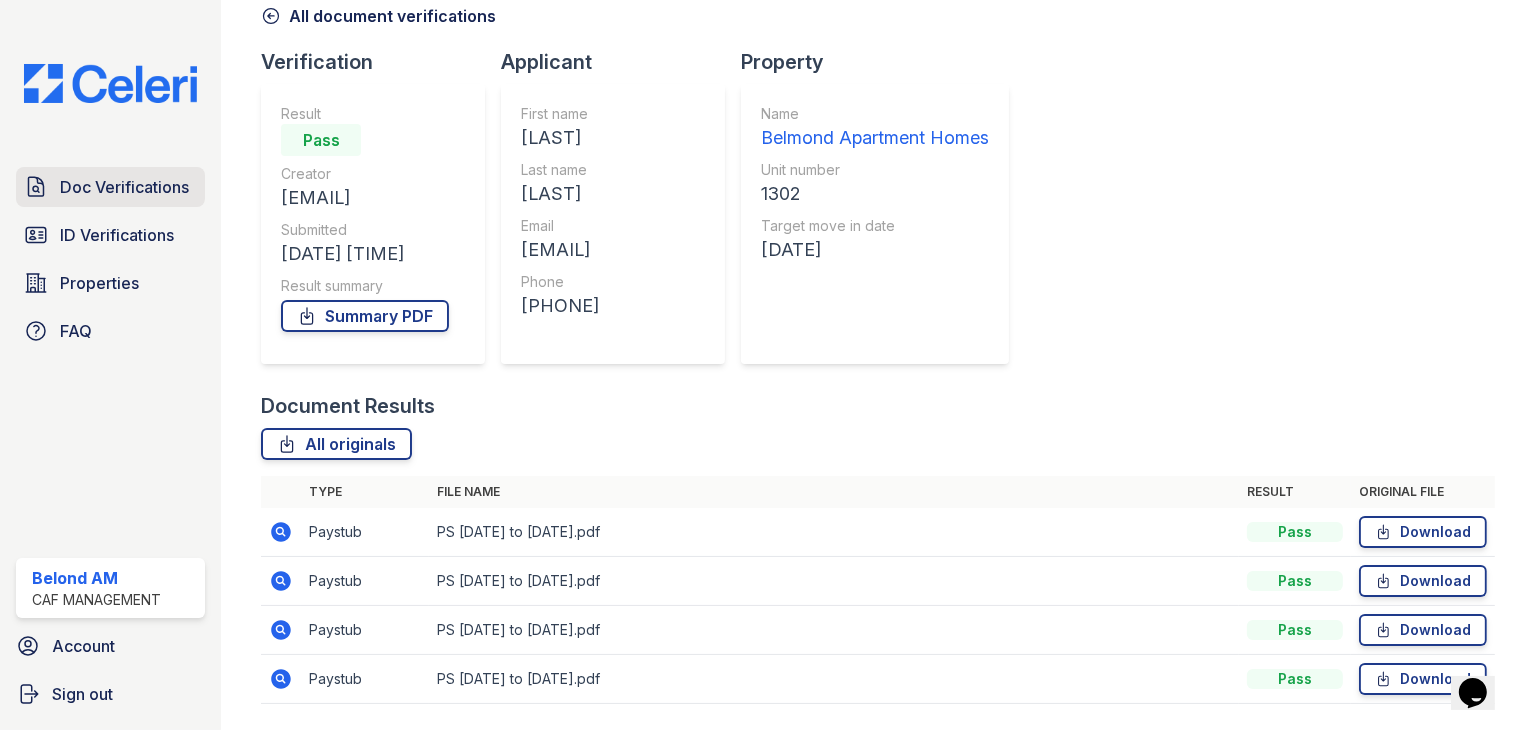 click on "Doc Verifications" at bounding box center [124, 187] 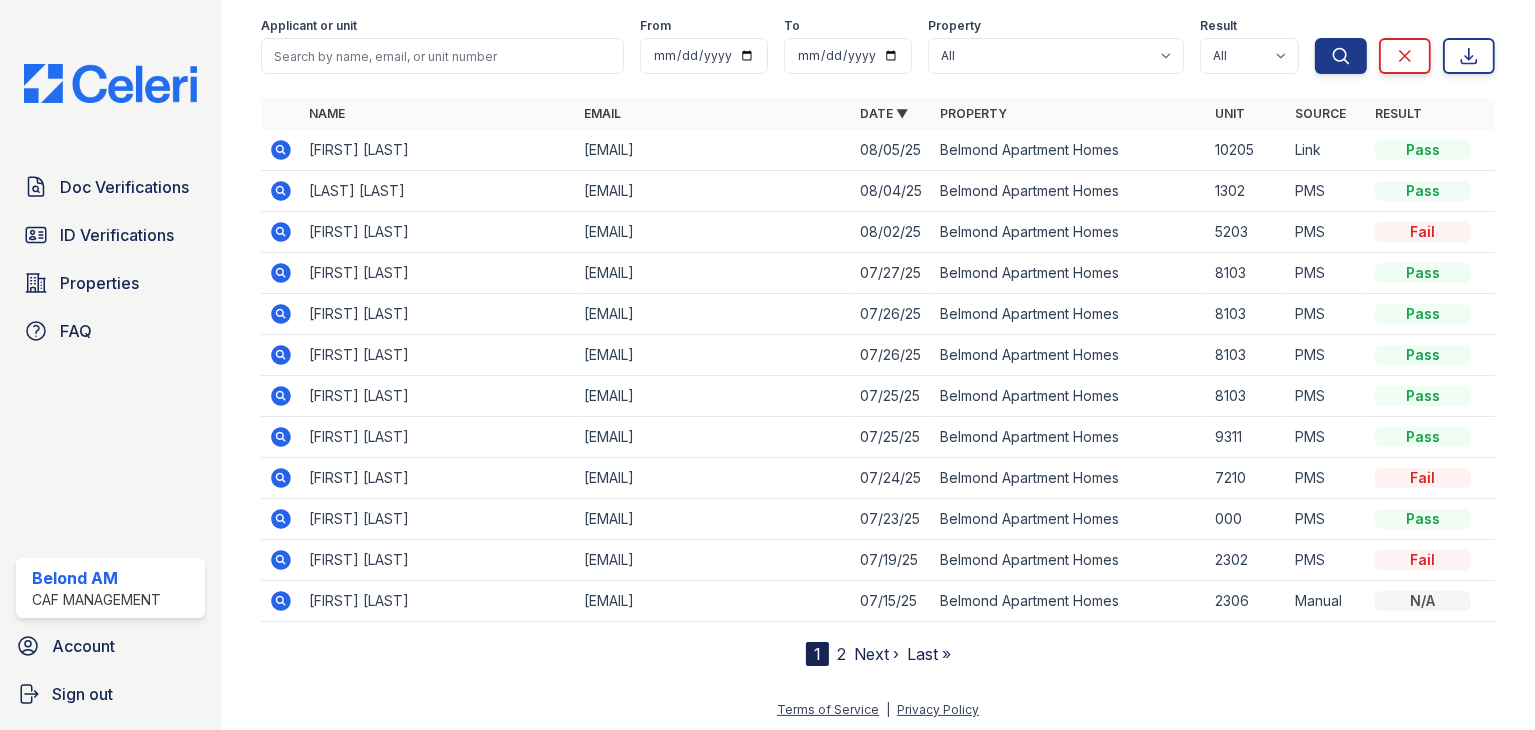 scroll, scrollTop: 92, scrollLeft: 0, axis: vertical 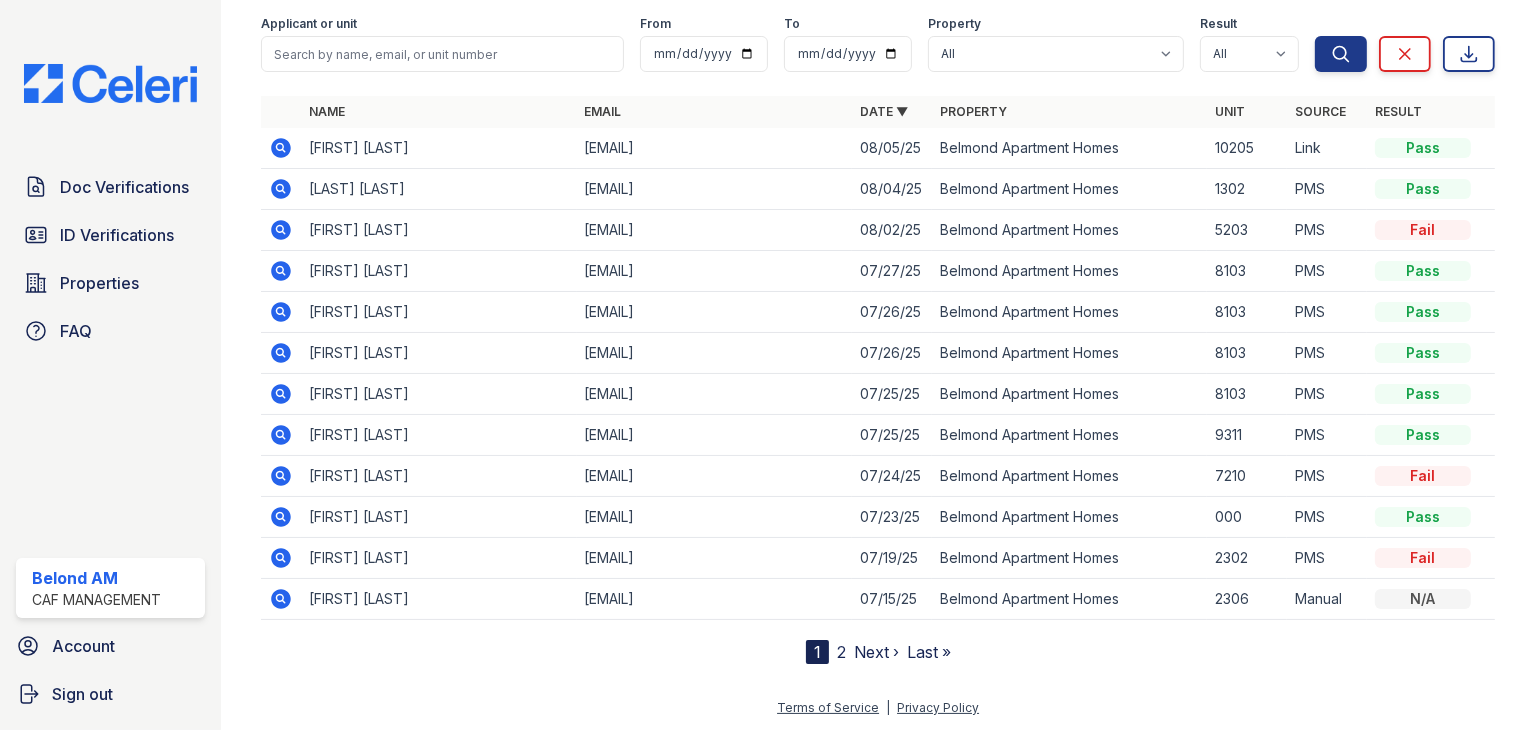click on "2" at bounding box center [841, 652] 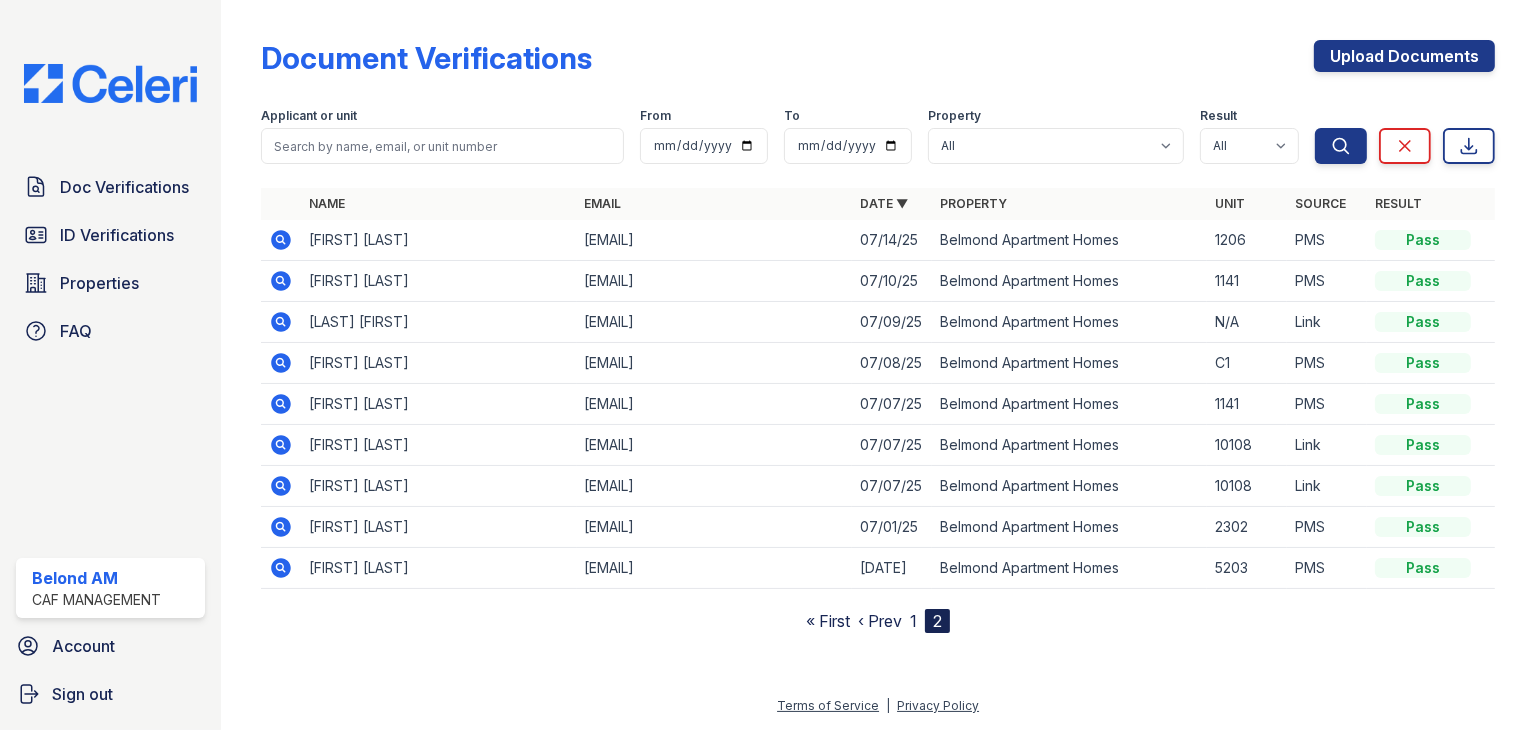 click on "« First
‹ Prev
1
2" at bounding box center (878, 621) 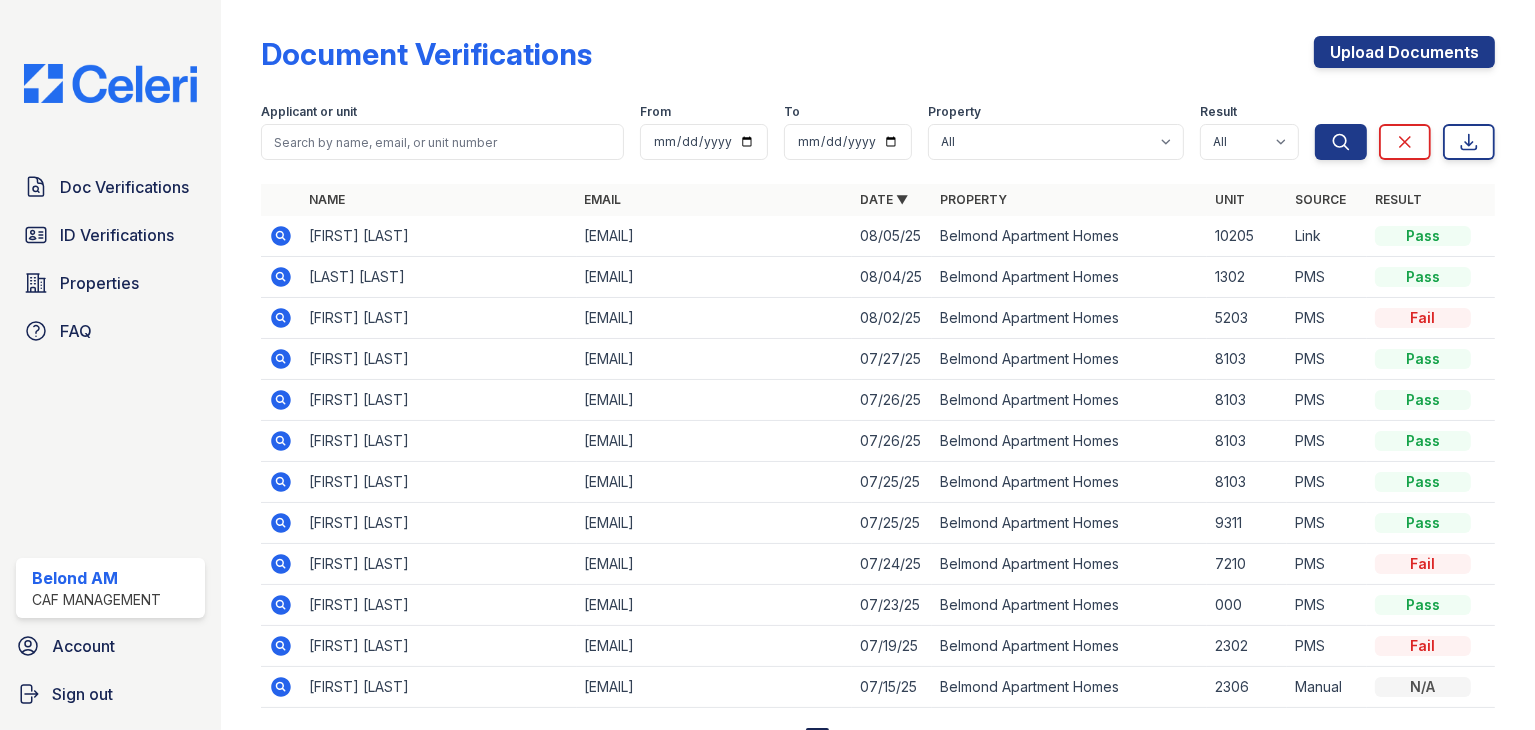 scroll, scrollTop: 0, scrollLeft: 0, axis: both 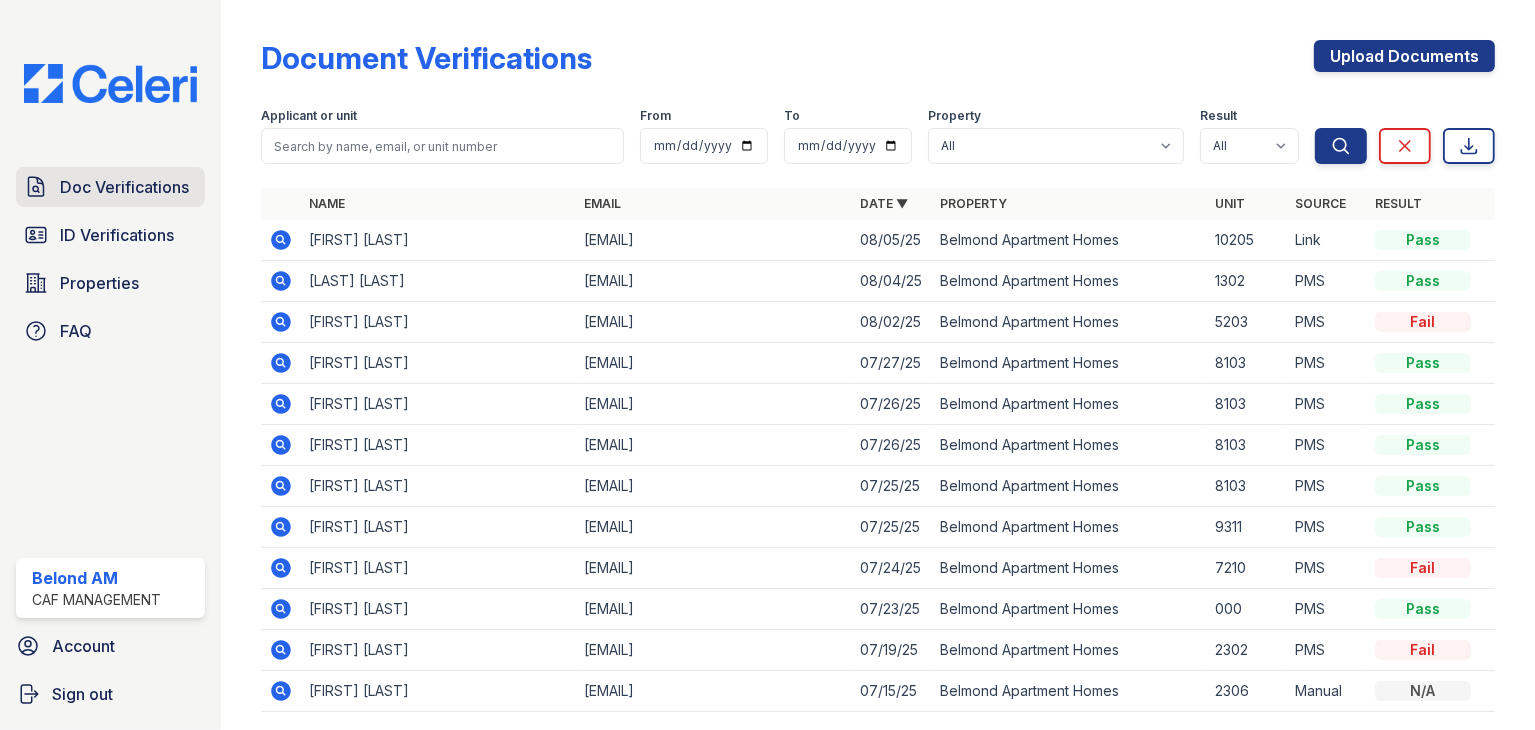 click on "Doc Verifications" at bounding box center [124, 187] 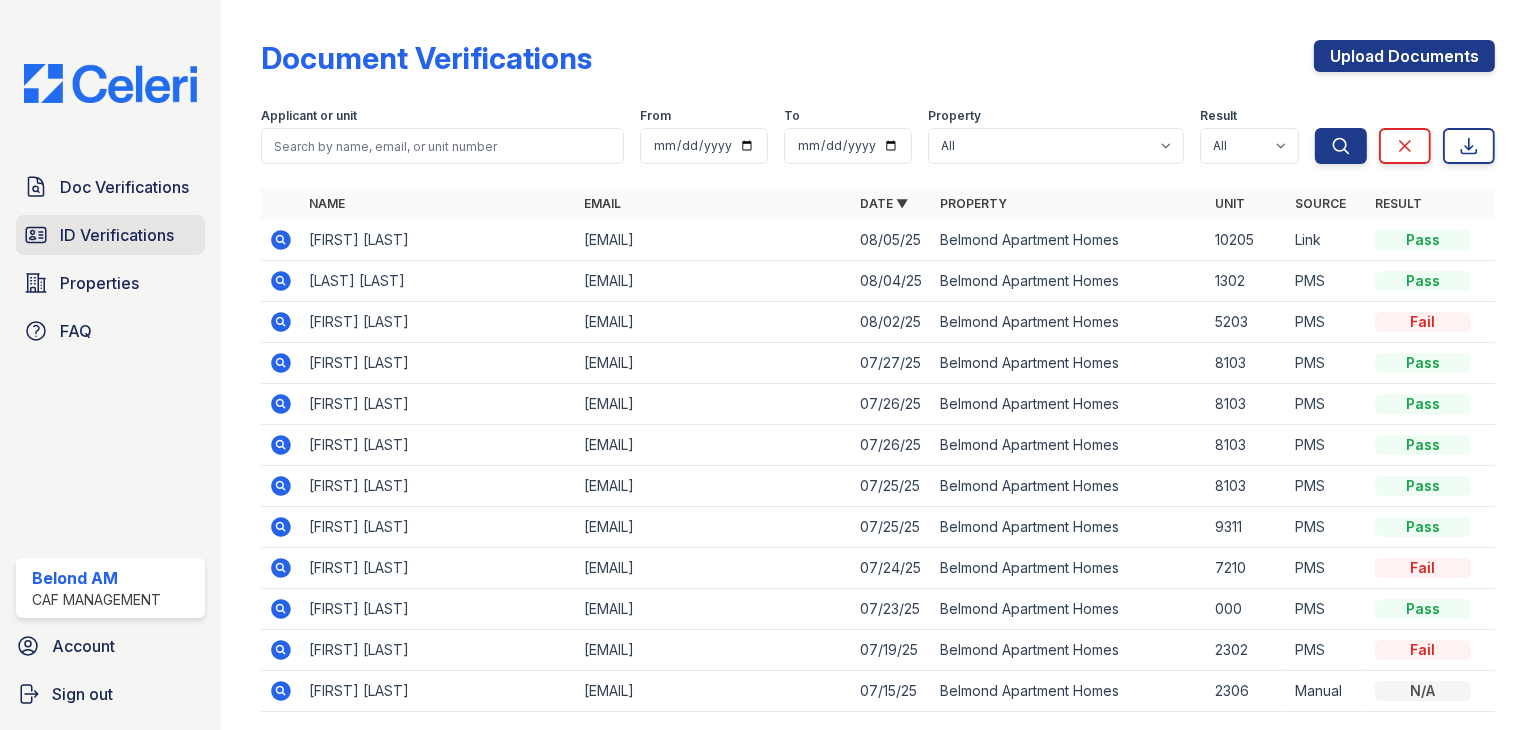 click on "ID Verifications" at bounding box center [117, 235] 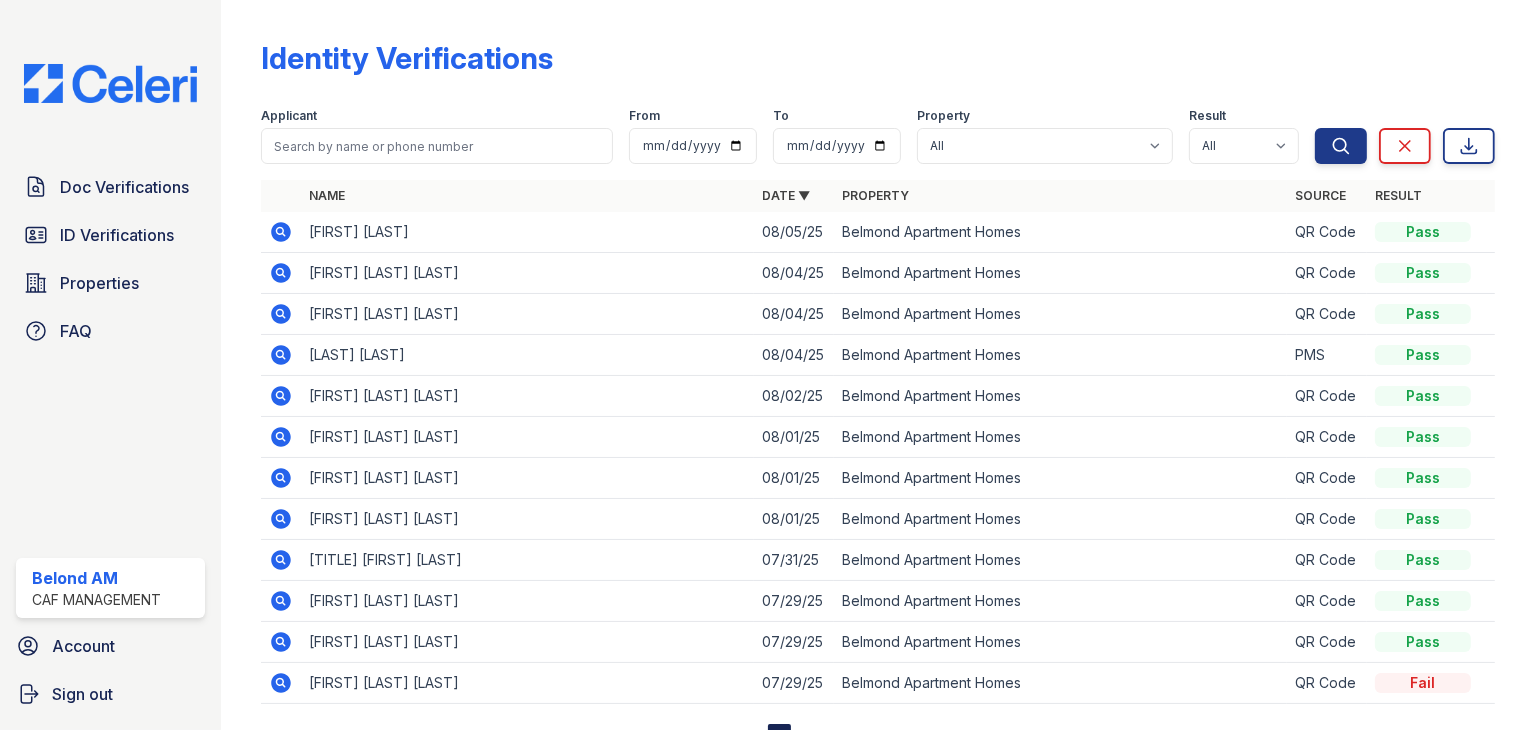 click on "PAUL SO" at bounding box center (527, 232) 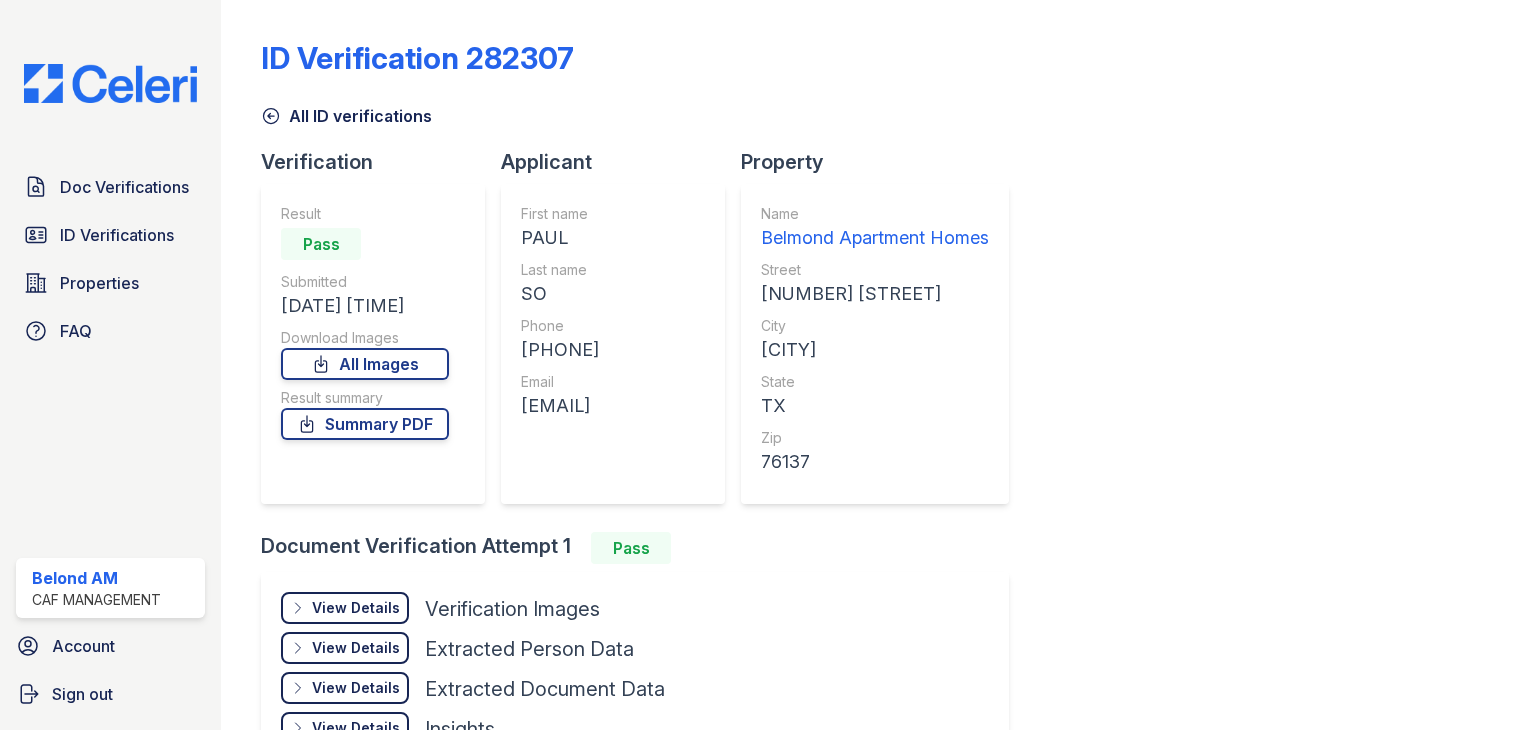 scroll, scrollTop: 0, scrollLeft: 0, axis: both 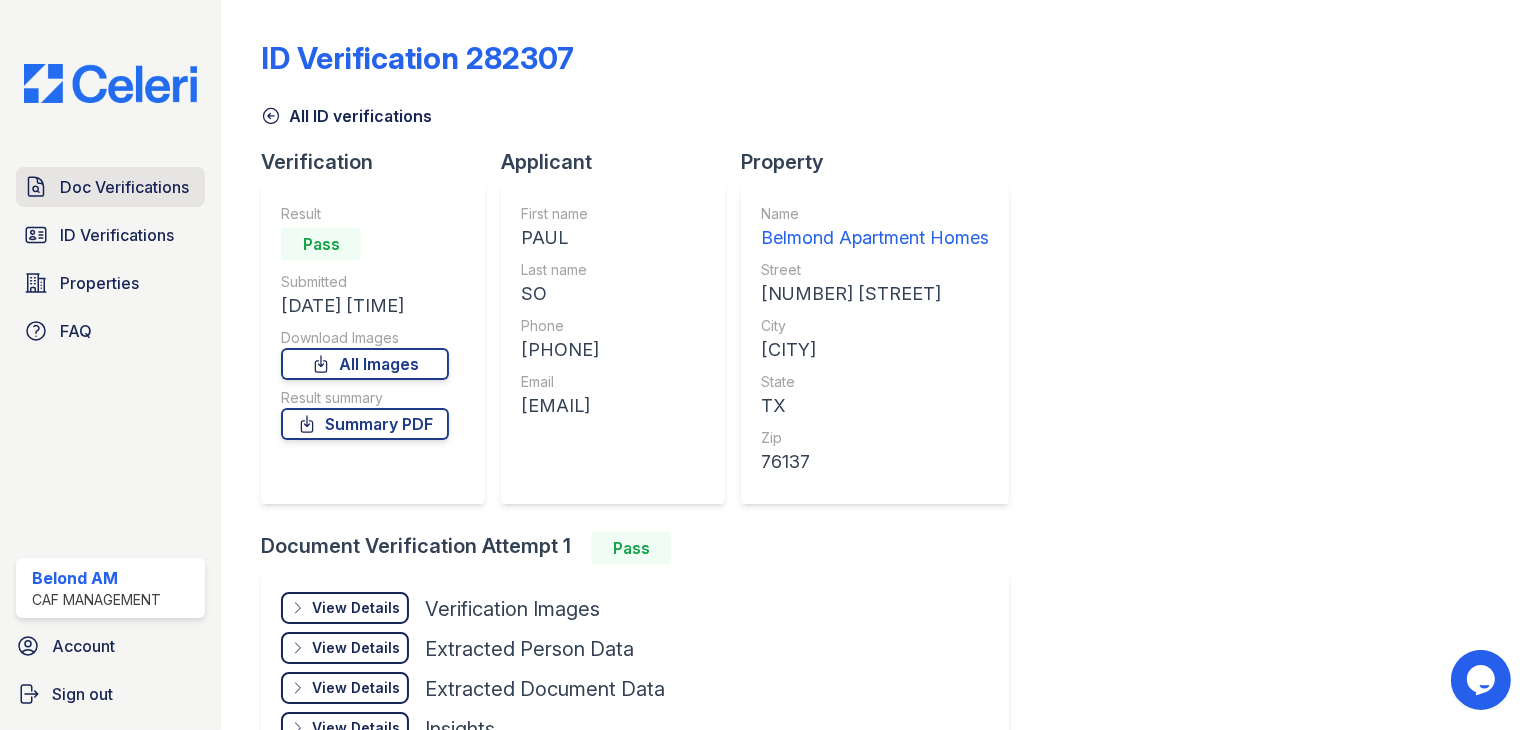 click on "Doc Verifications" at bounding box center [124, 187] 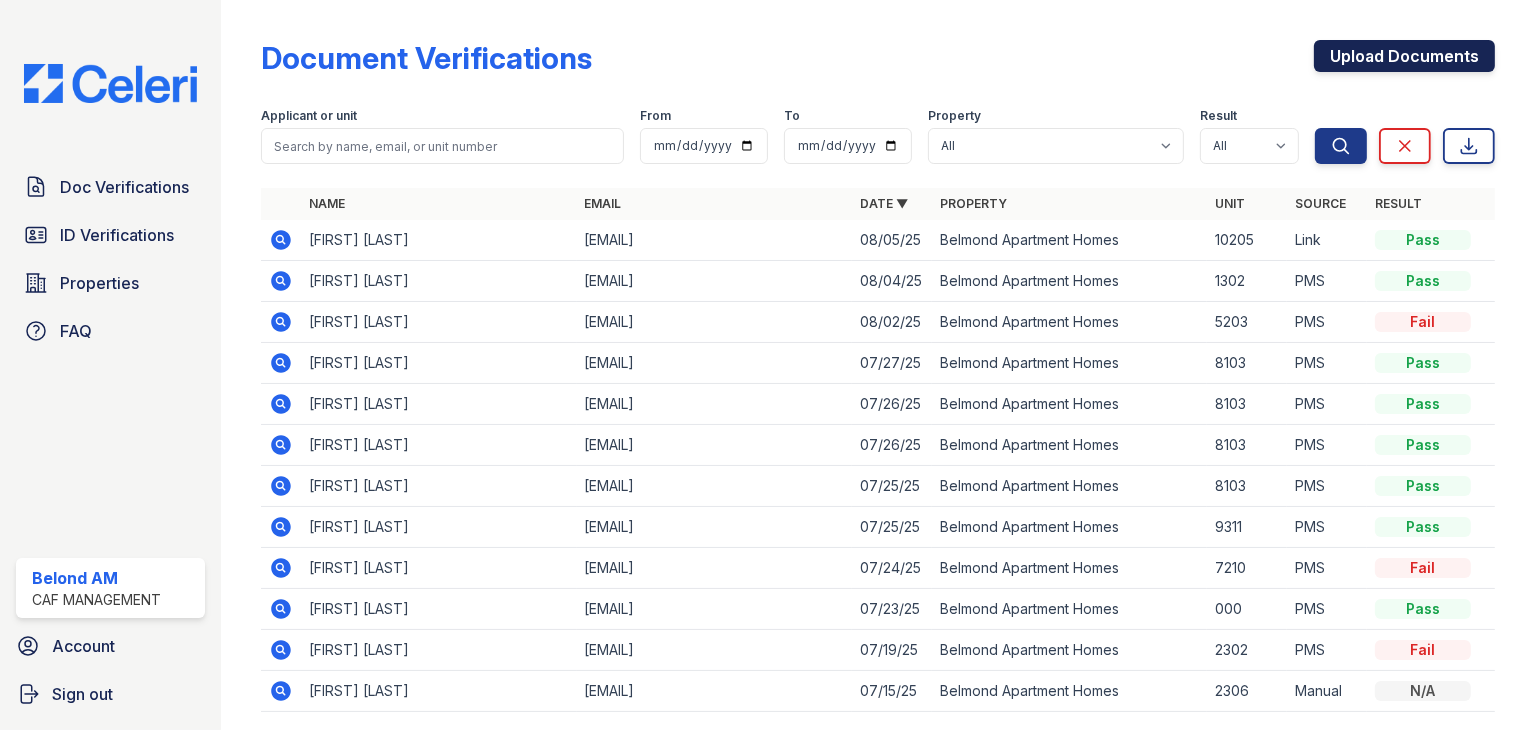 click on "Upload Documents" at bounding box center (1404, 56) 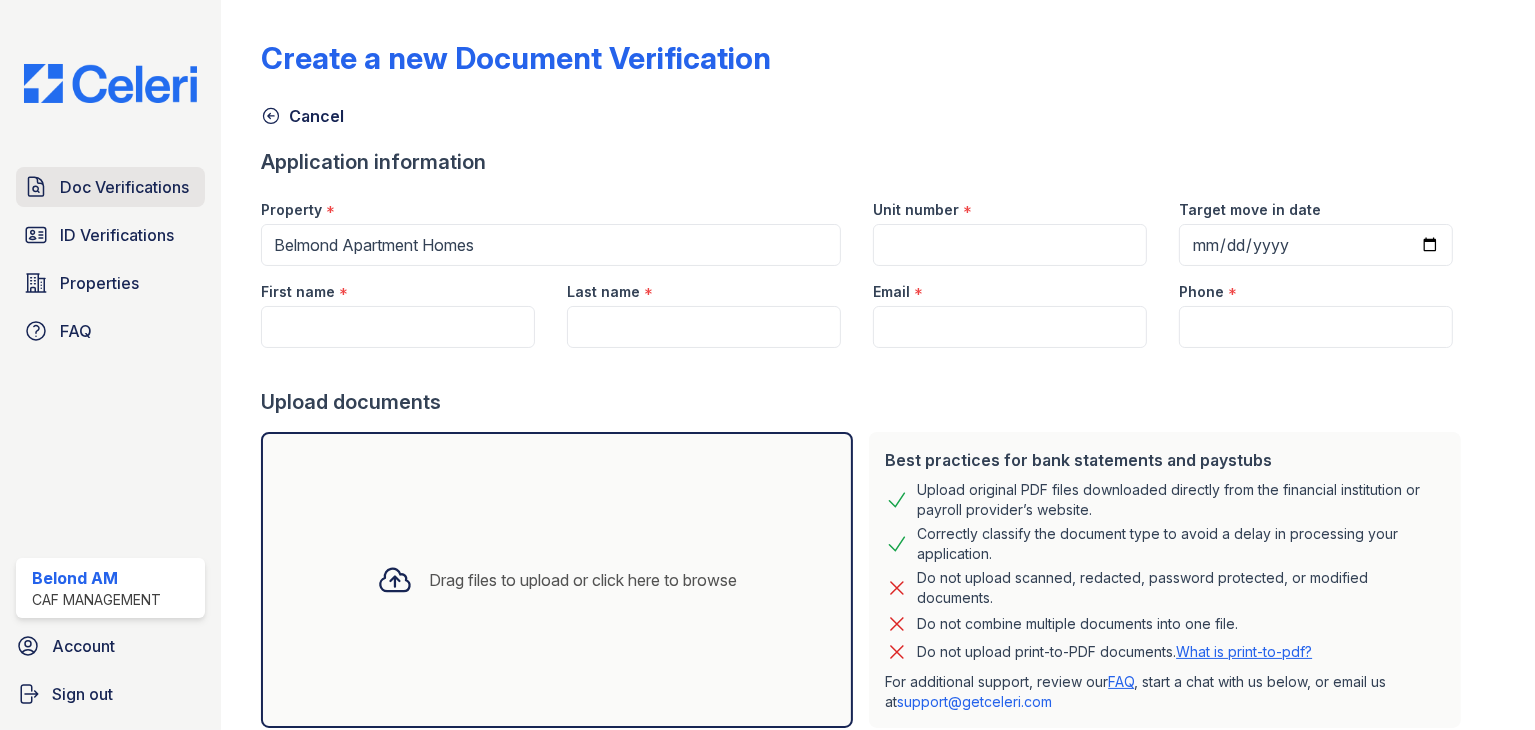 click on "Doc Verifications" at bounding box center (124, 187) 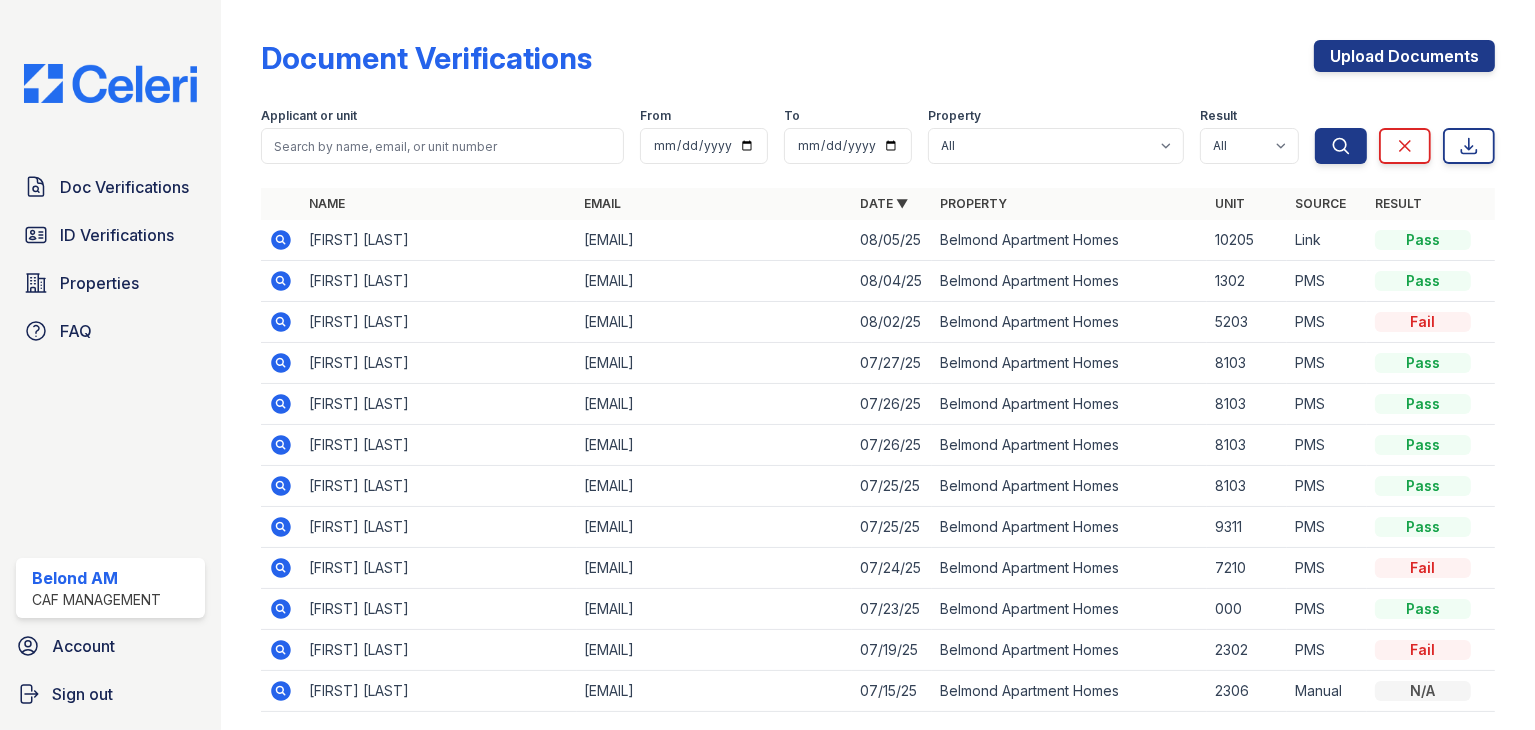 click on "Document Verifications" at bounding box center (426, 58) 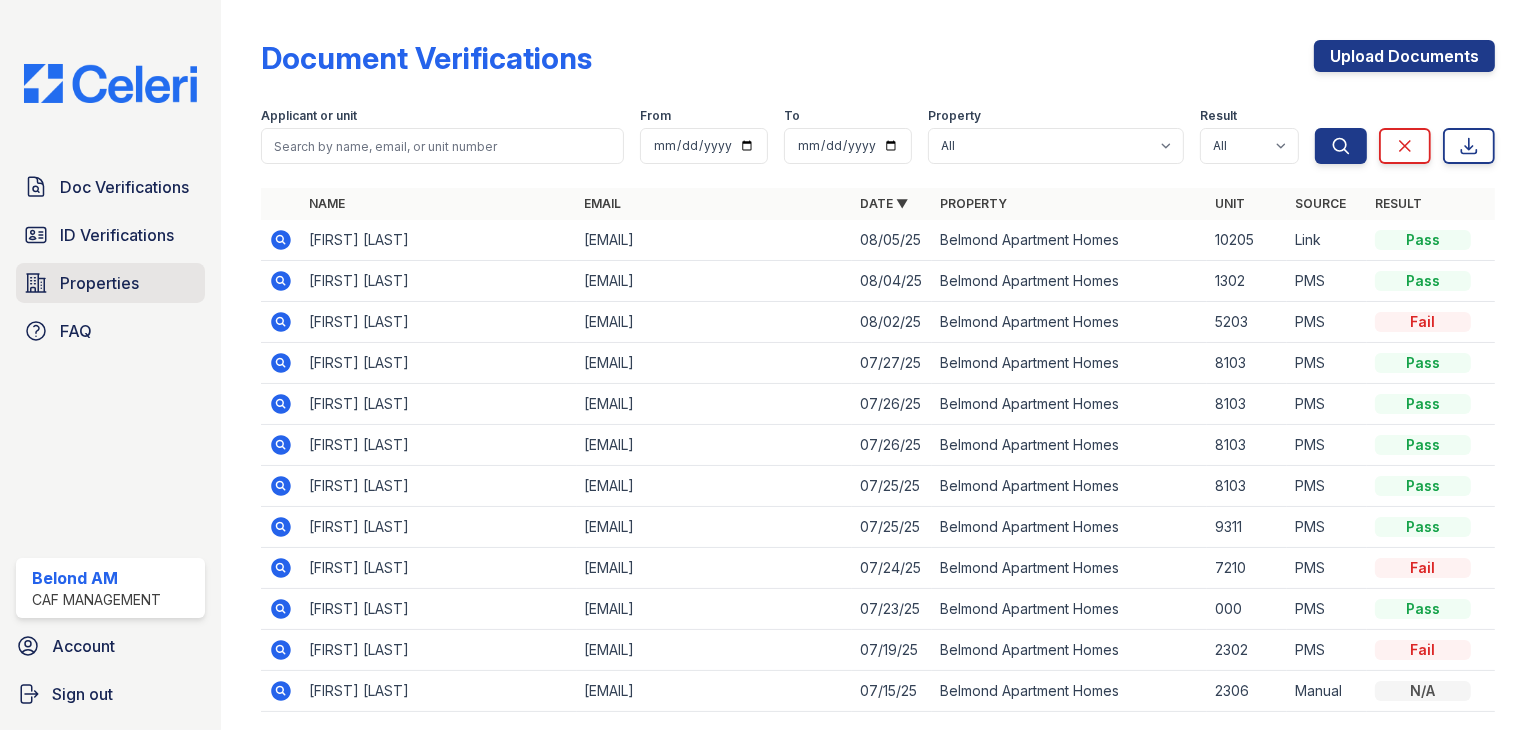 click on "Properties" at bounding box center [99, 283] 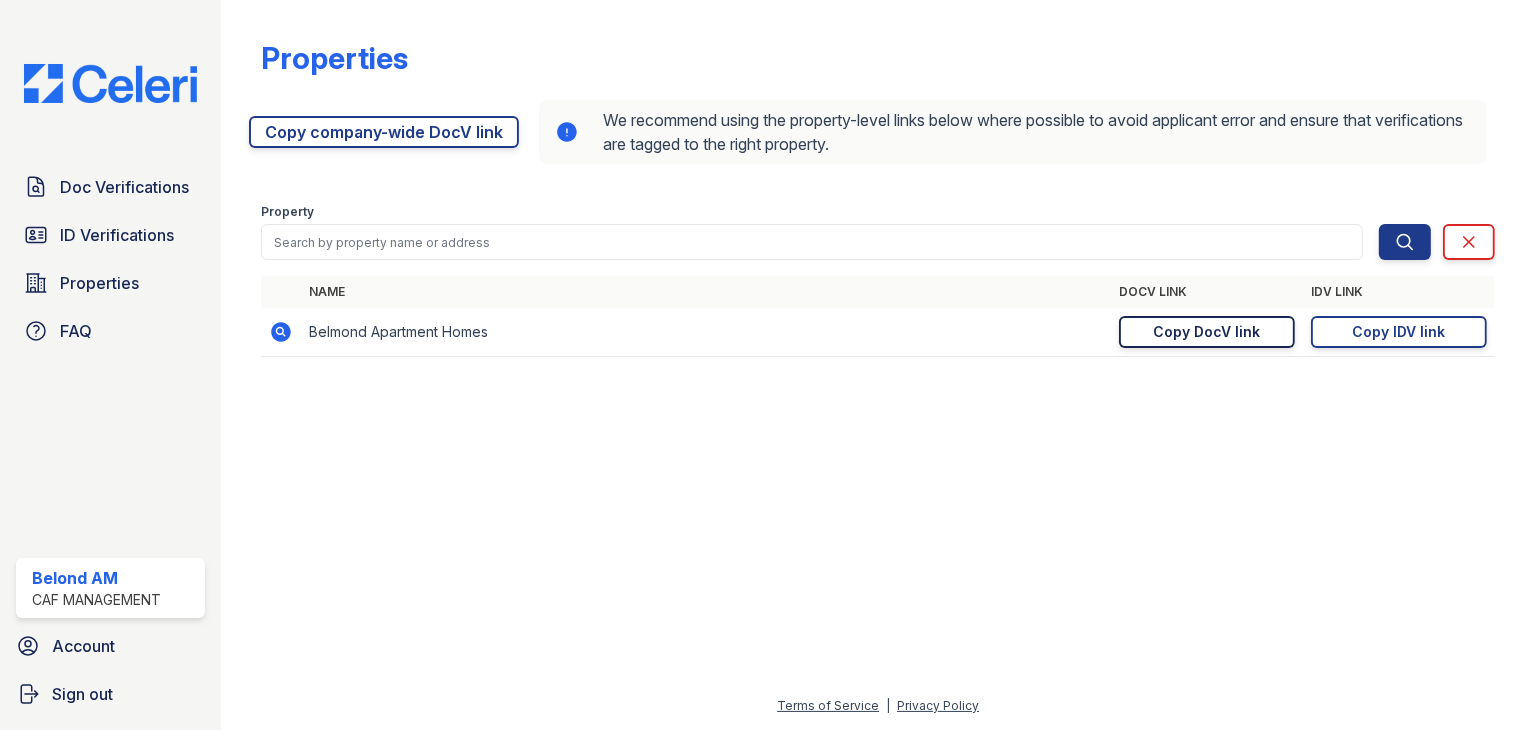 click on "Copy DocV link" at bounding box center (1207, 332) 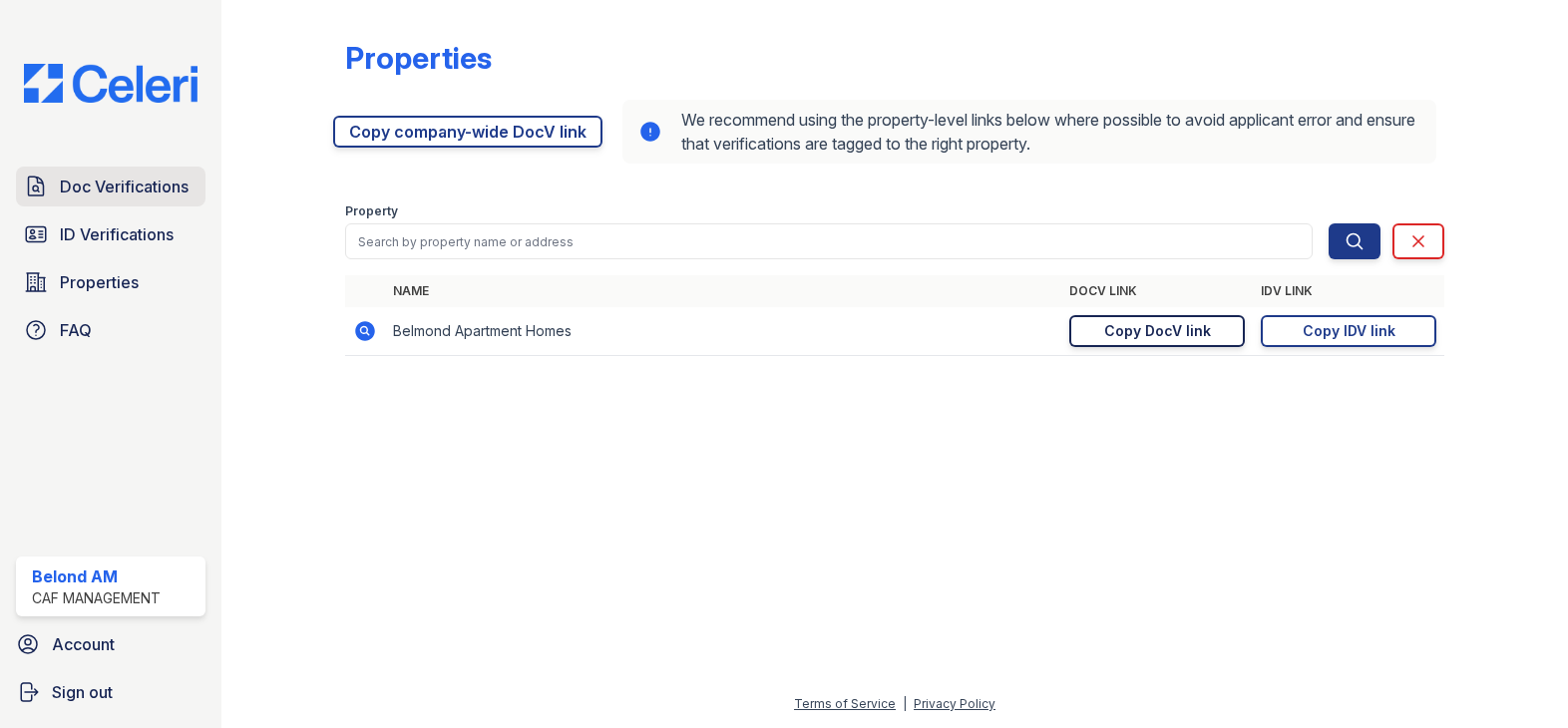 click on "Doc Verifications" at bounding box center (124, 186) 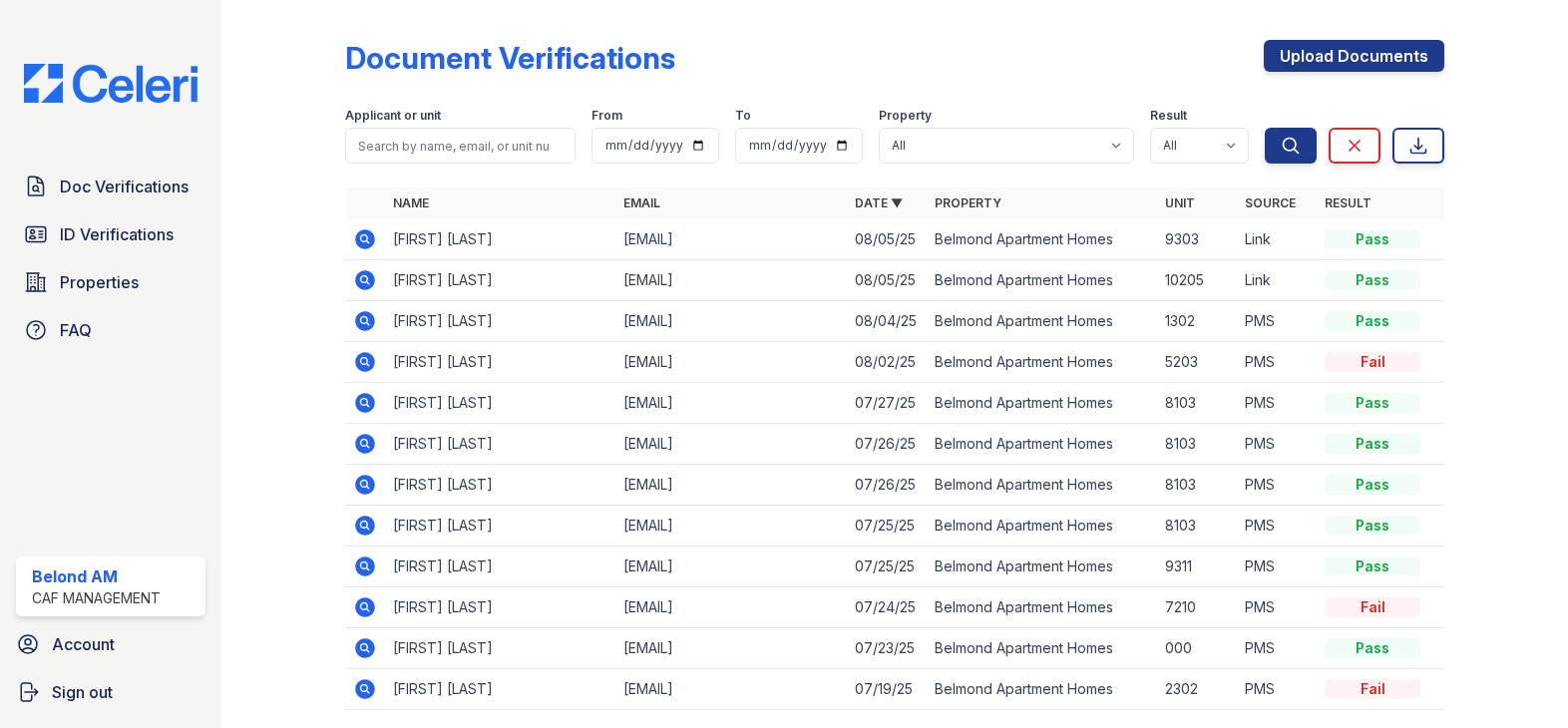 click 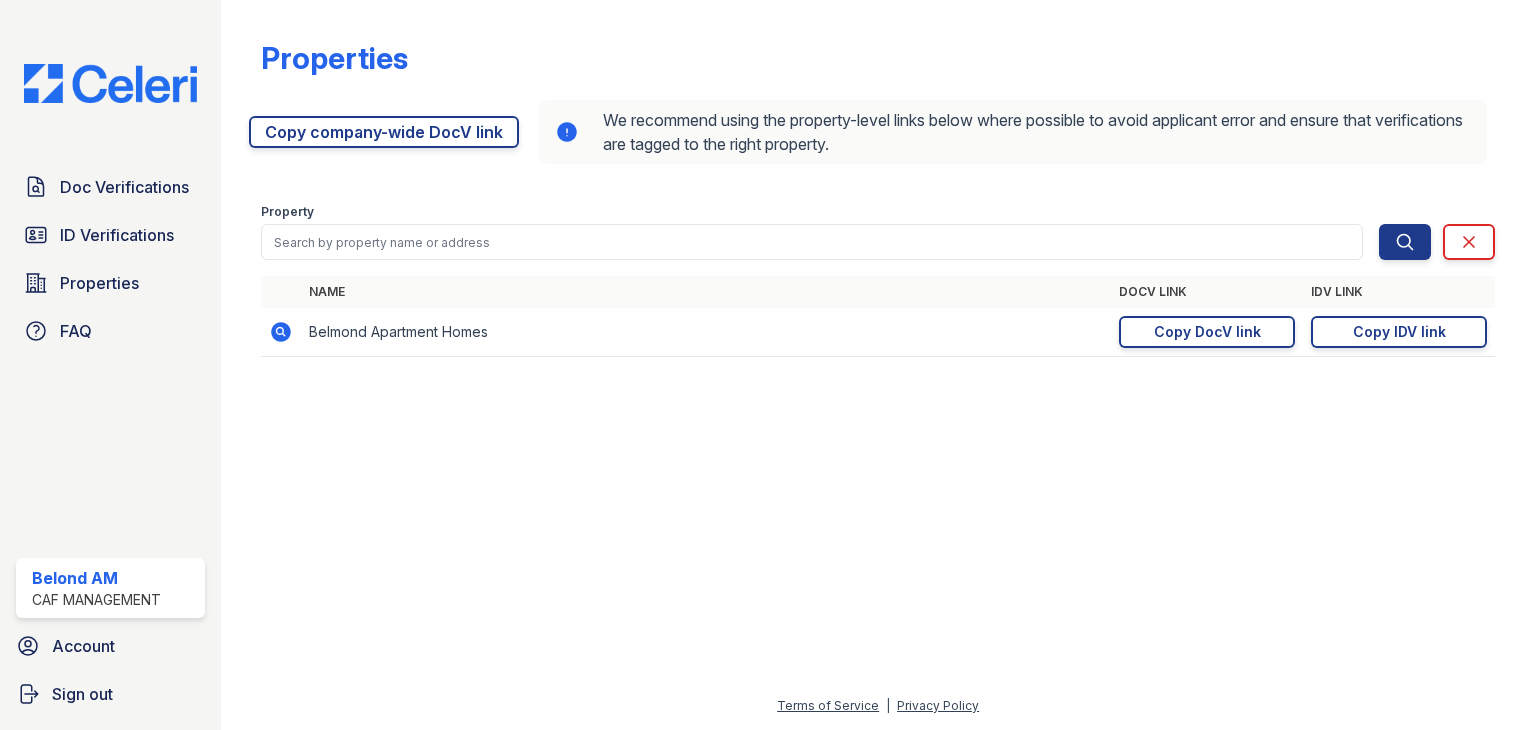 scroll, scrollTop: 0, scrollLeft: 0, axis: both 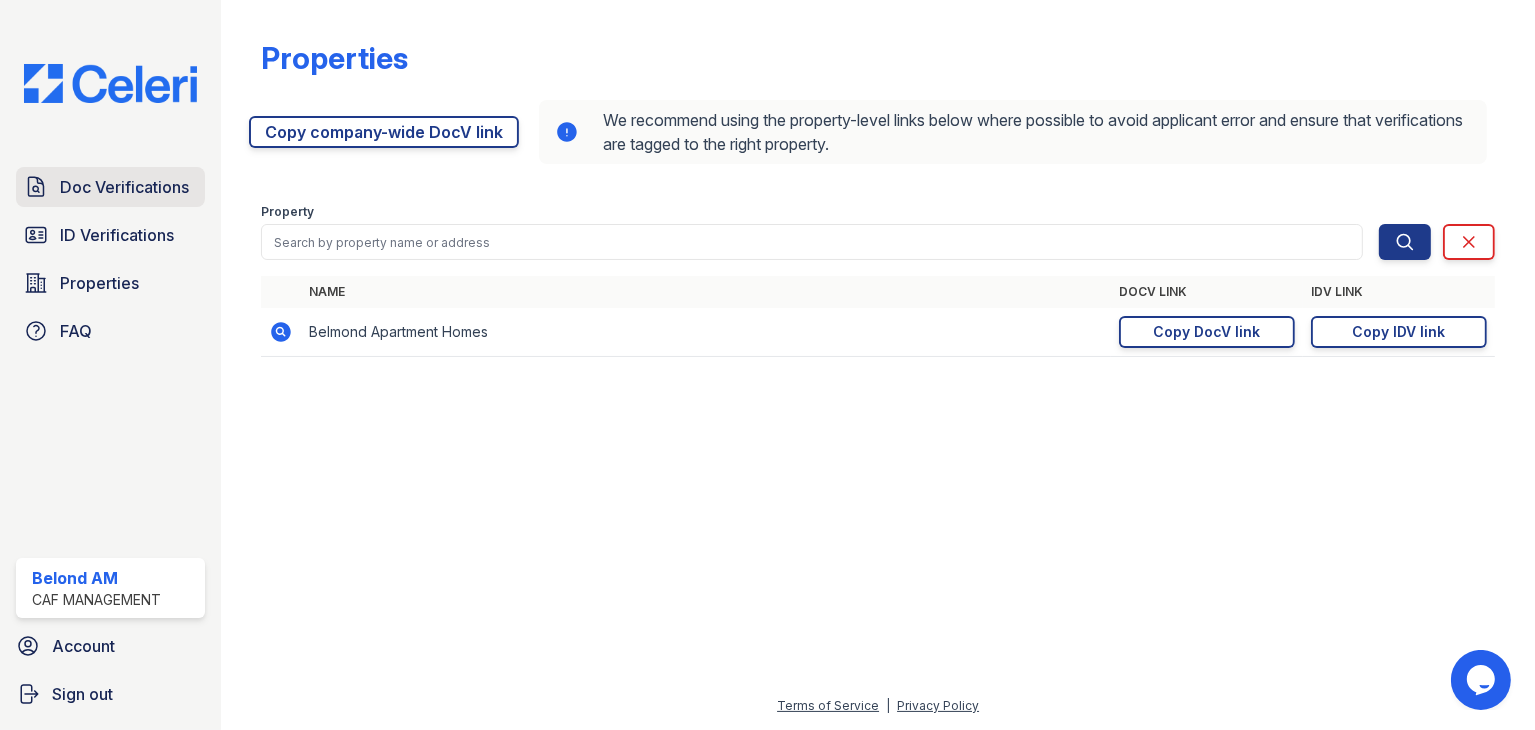 click on "Doc Verifications" at bounding box center (124, 187) 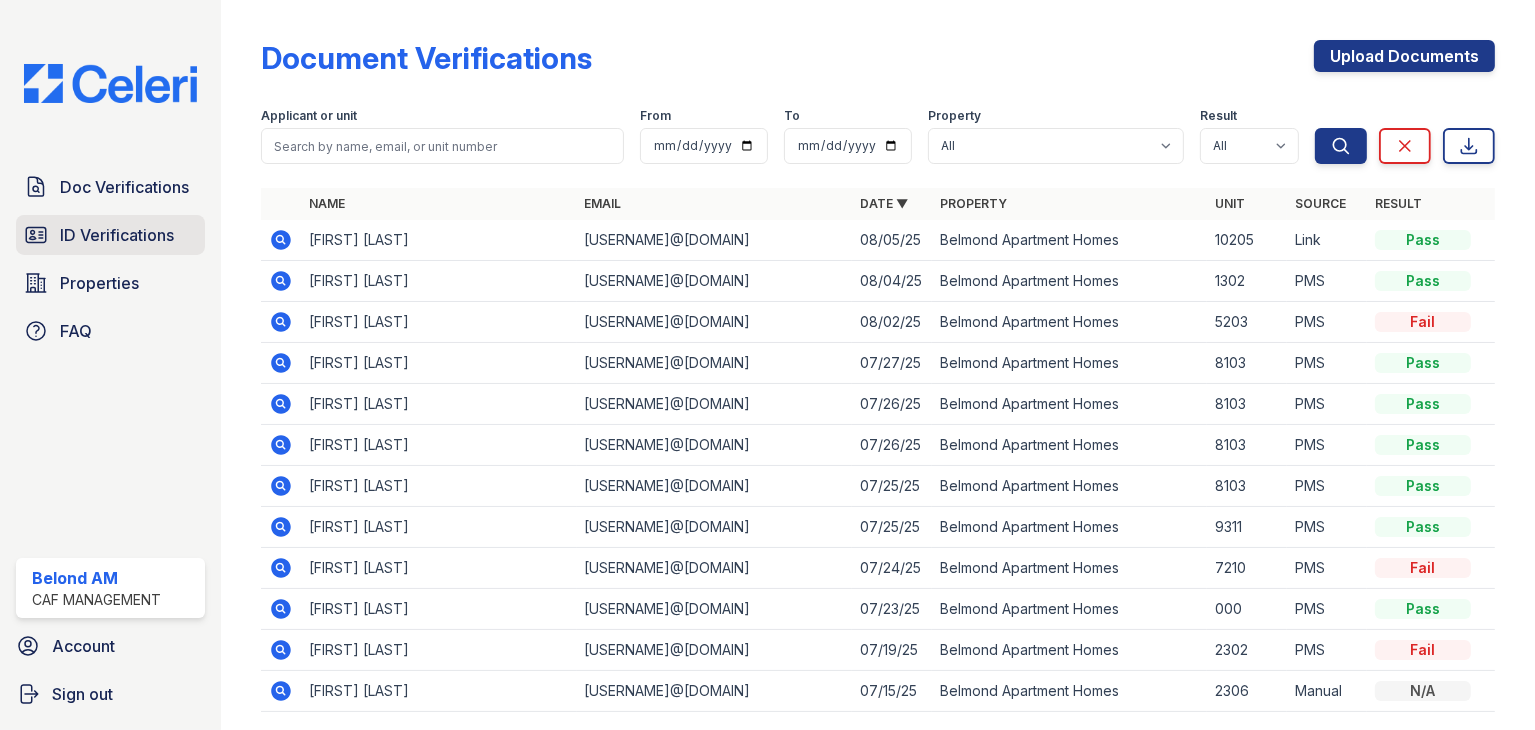 click on "ID Verifications" at bounding box center (117, 235) 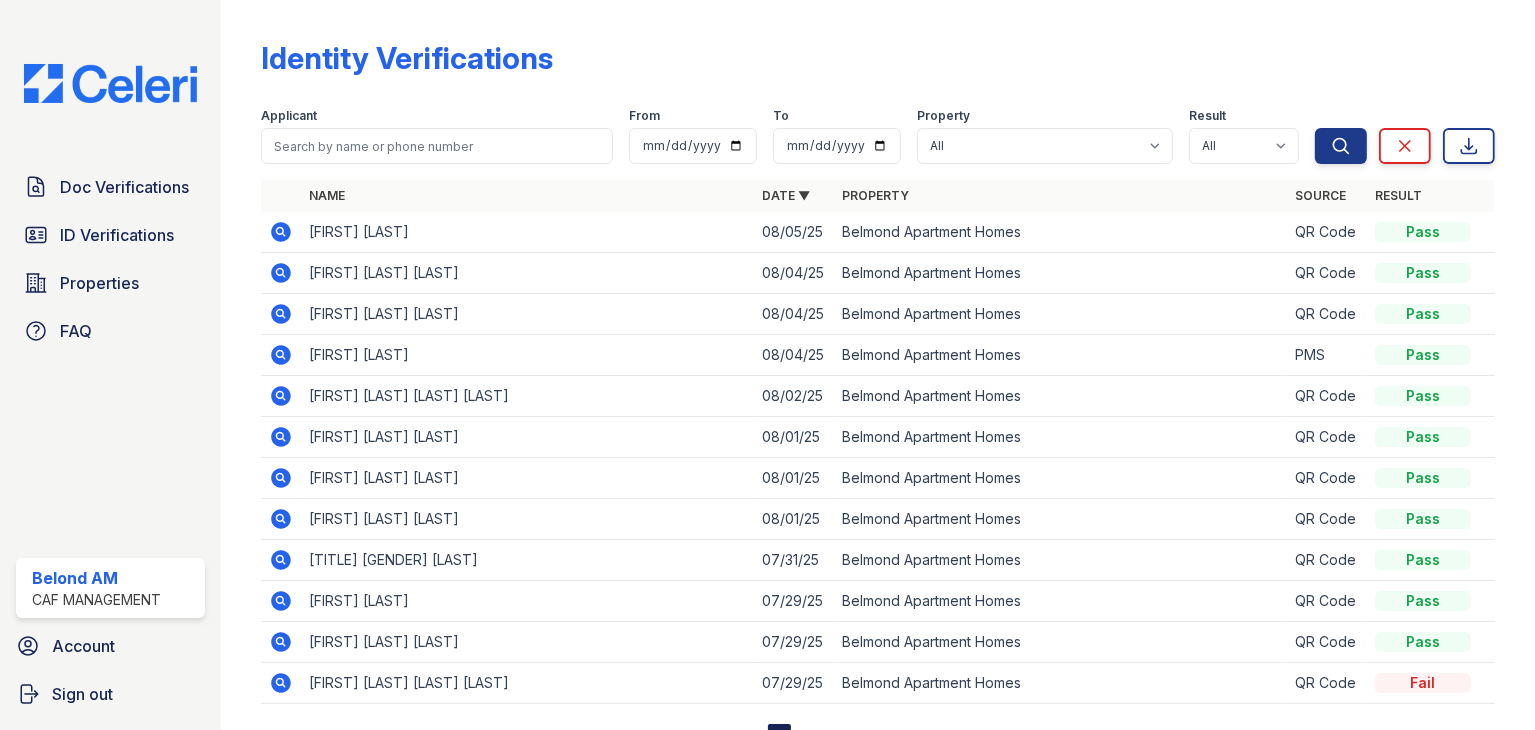 click 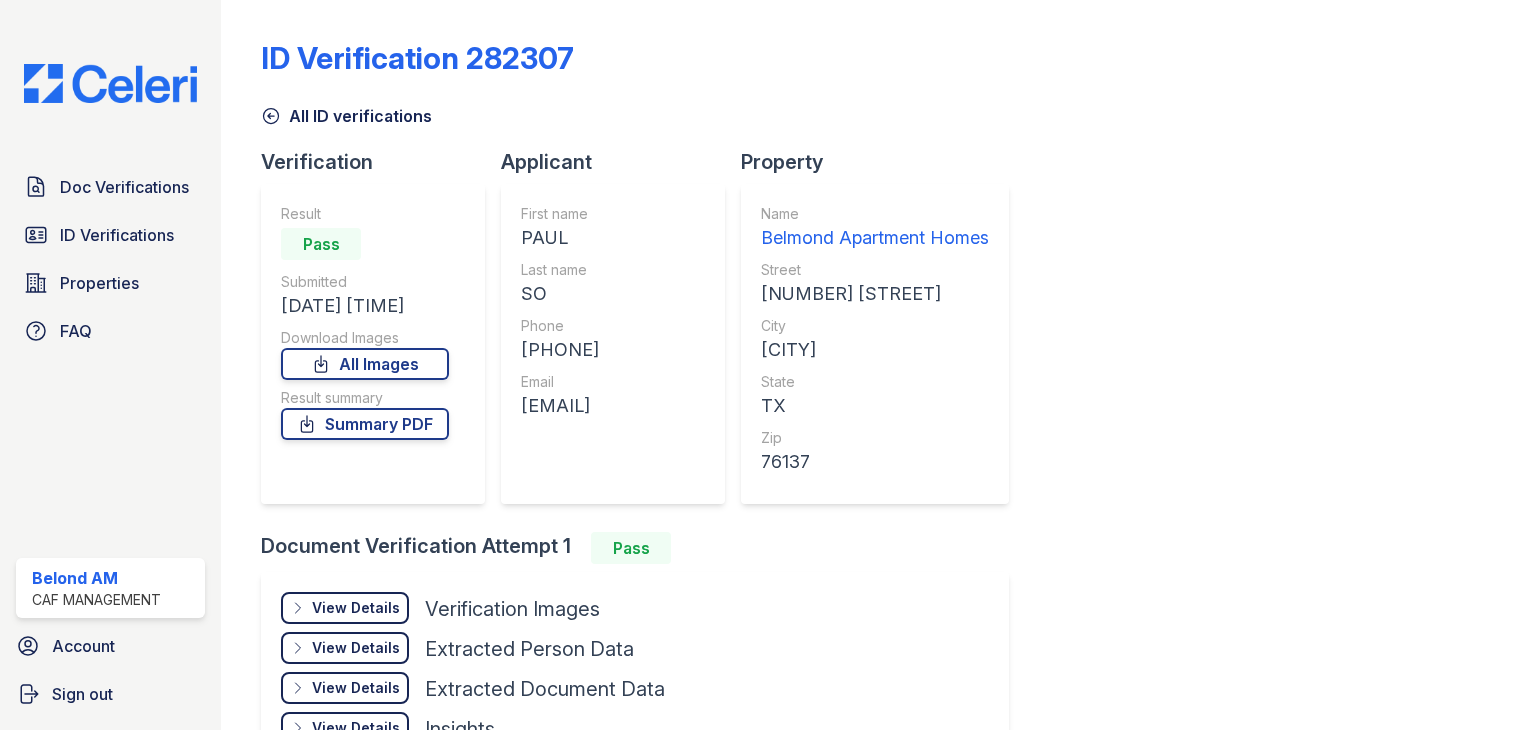 scroll, scrollTop: 0, scrollLeft: 0, axis: both 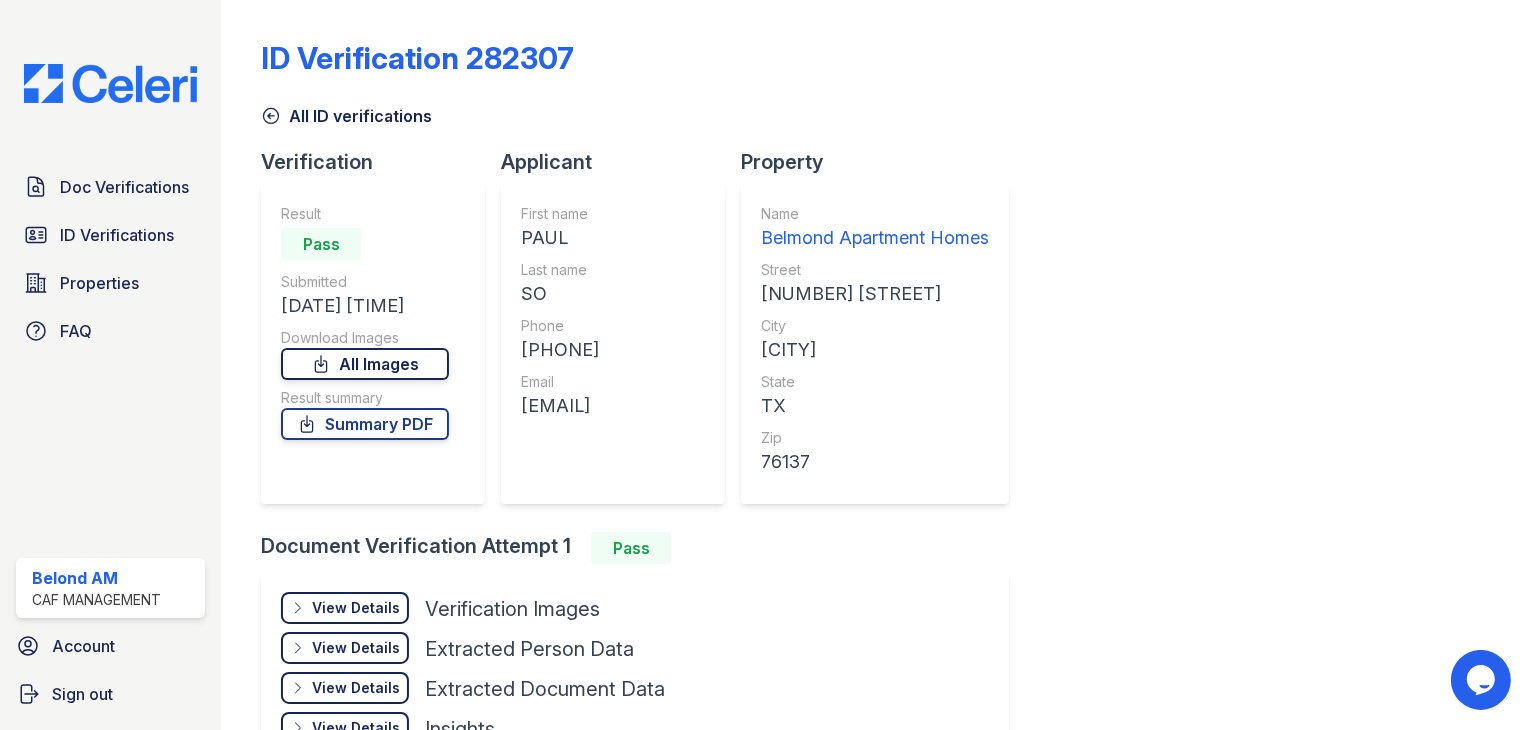 click on "All Images" at bounding box center (365, 364) 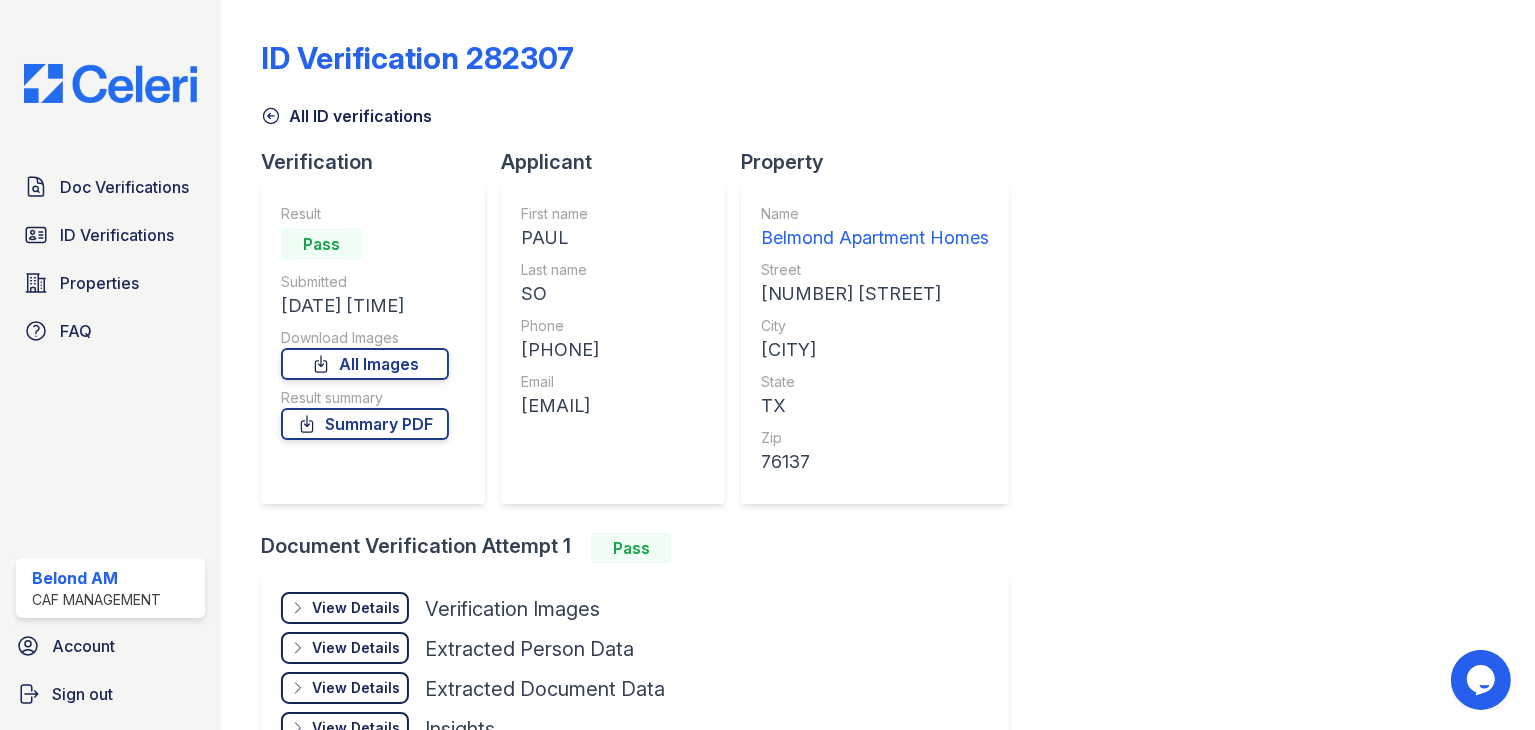 drag, startPoint x: 580, startPoint y: 237, endPoint x: 524, endPoint y: 240, distance: 56.0803 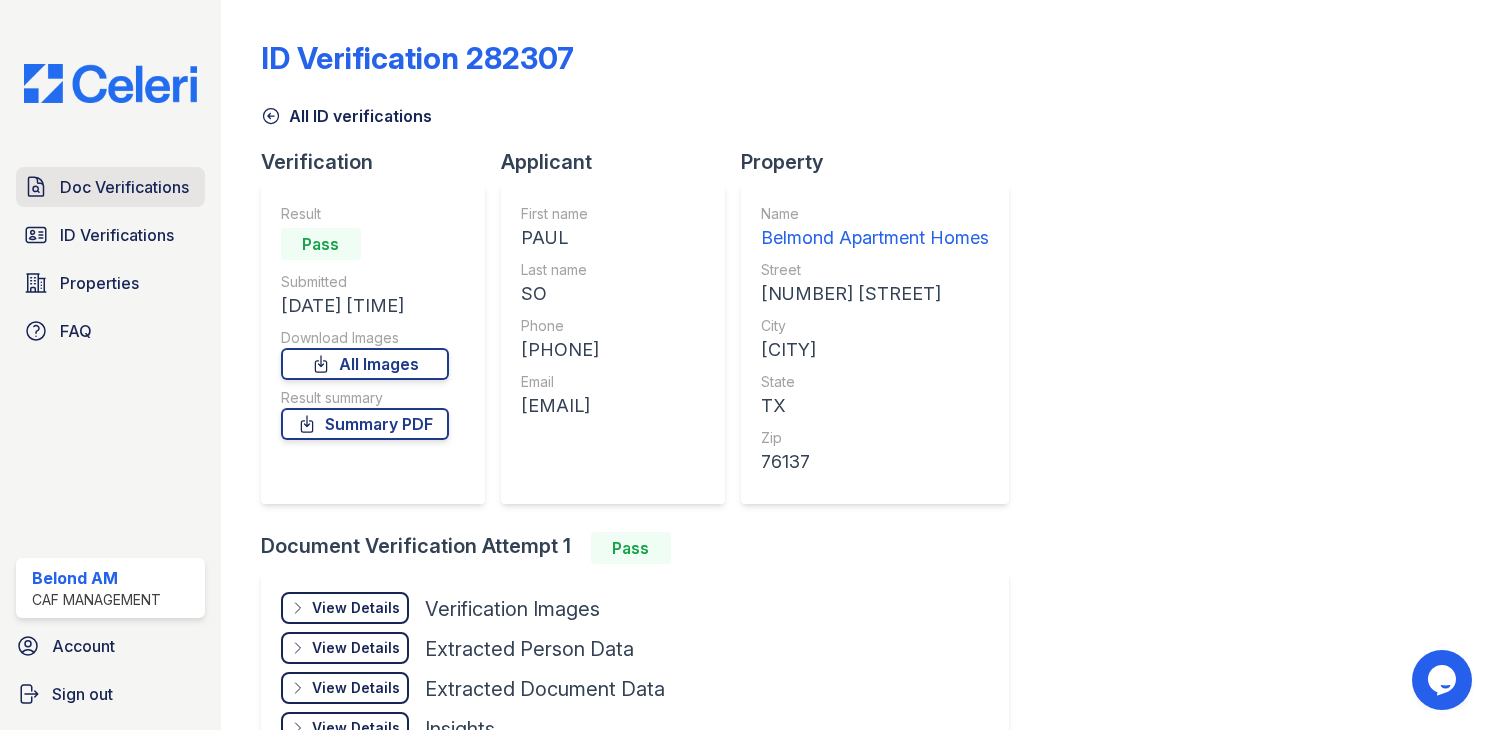 click on "Doc Verifications" at bounding box center (124, 187) 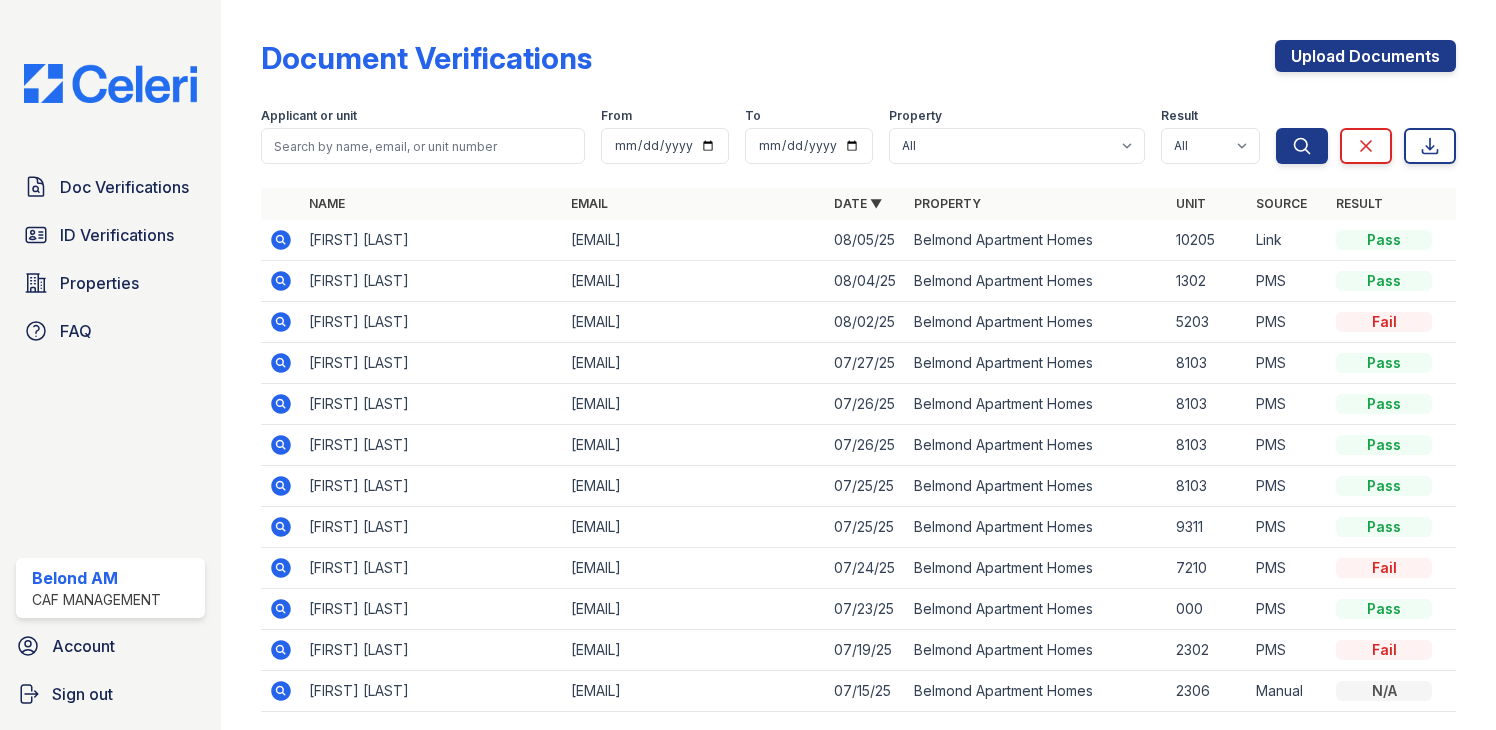 click 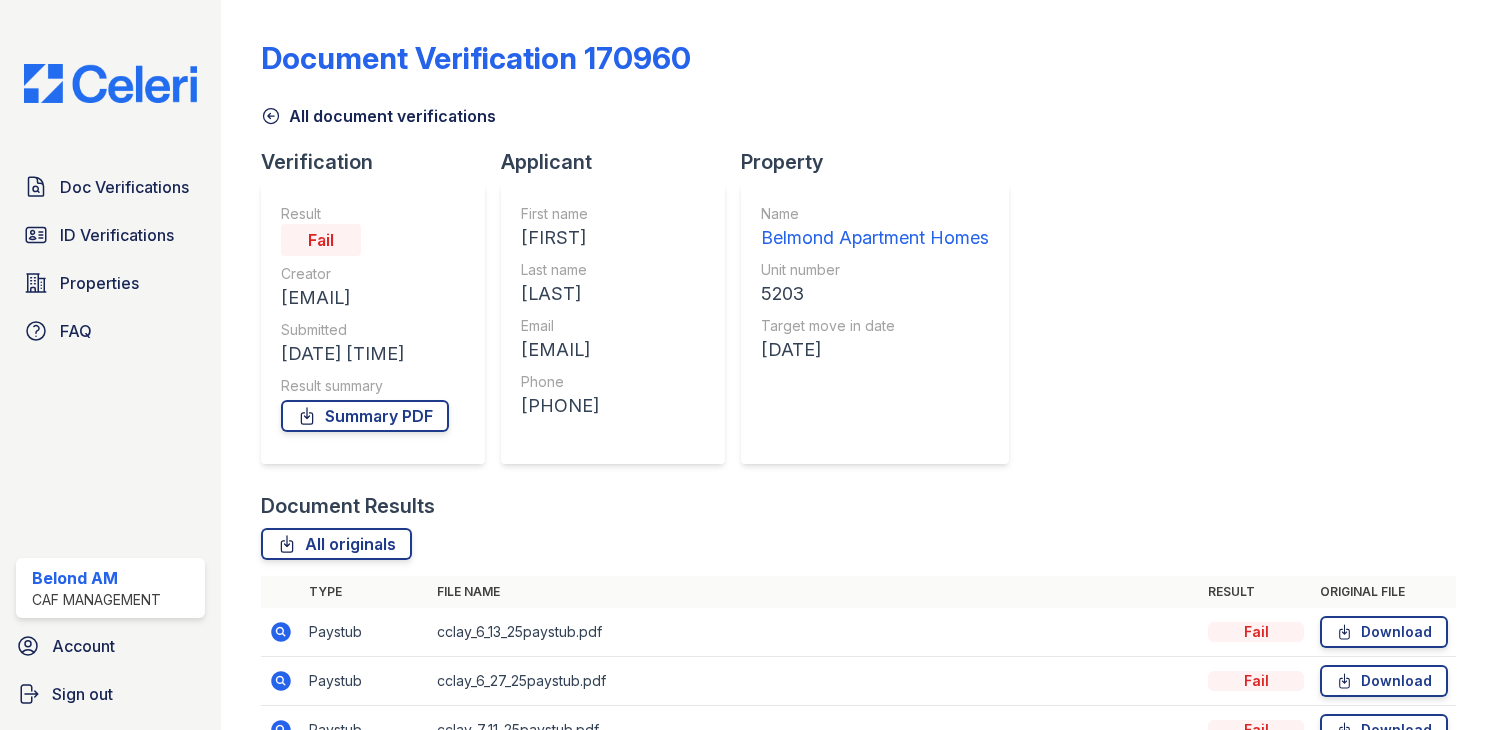 scroll, scrollTop: 0, scrollLeft: 0, axis: both 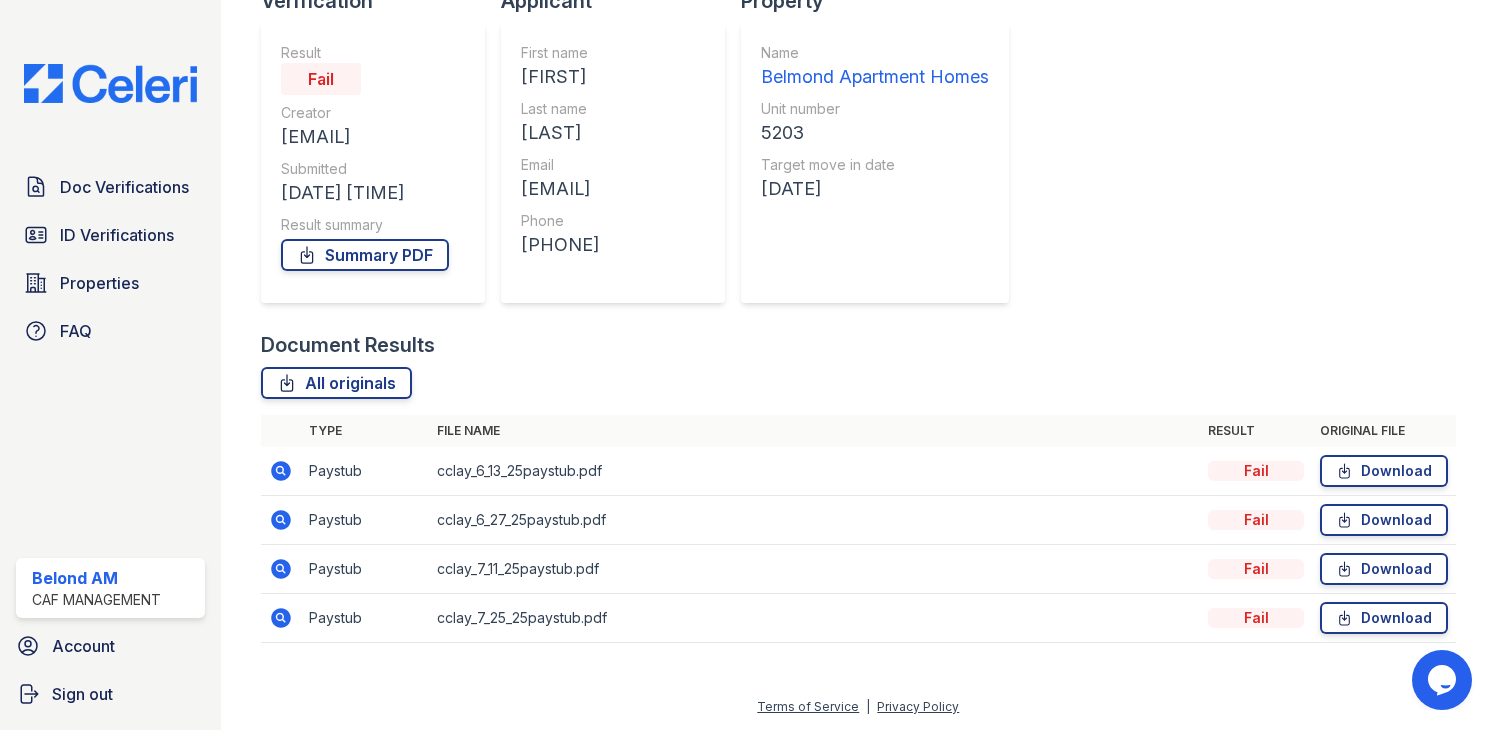 click 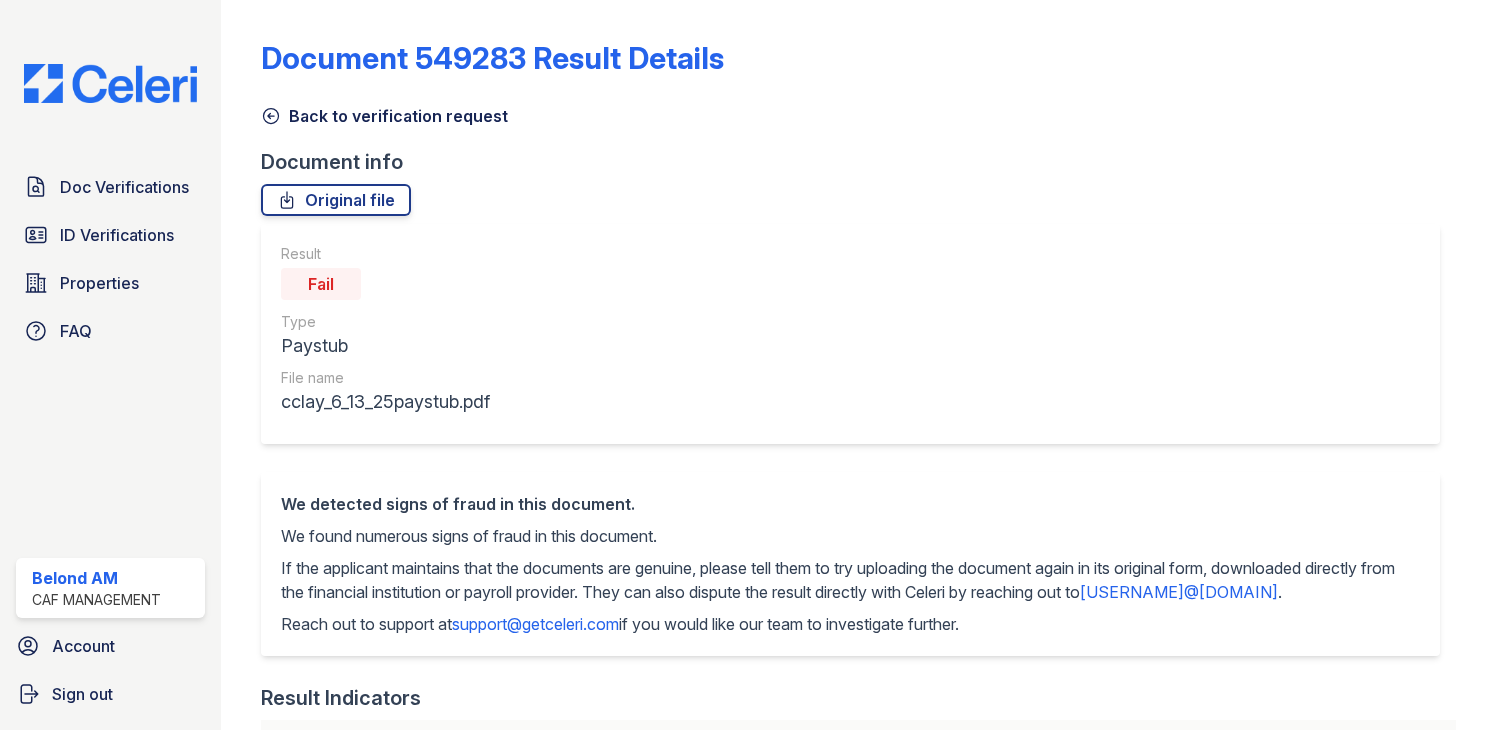 scroll, scrollTop: 0, scrollLeft: 0, axis: both 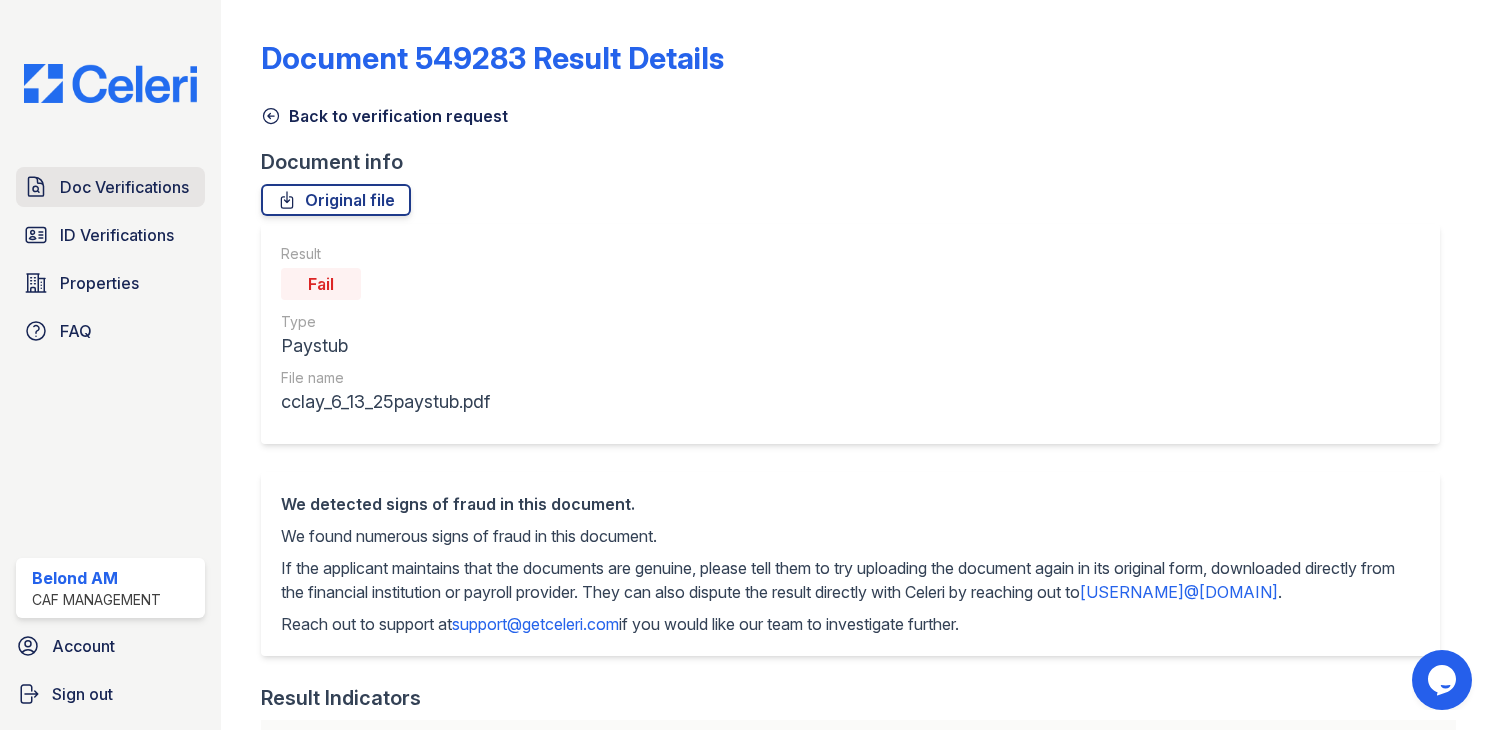 click on "Doc Verifications" at bounding box center [124, 187] 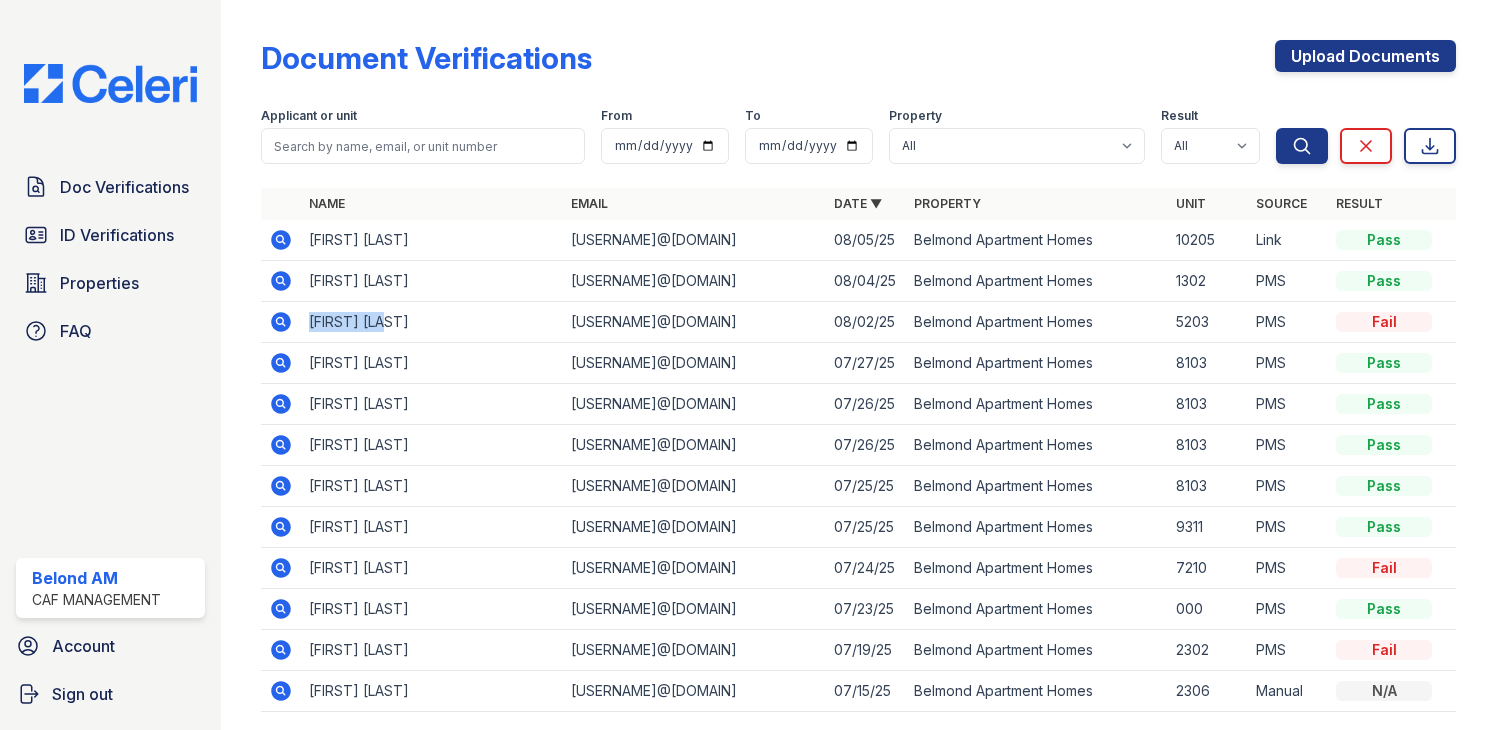 drag, startPoint x: 310, startPoint y: 321, endPoint x: 385, endPoint y: 321, distance: 75 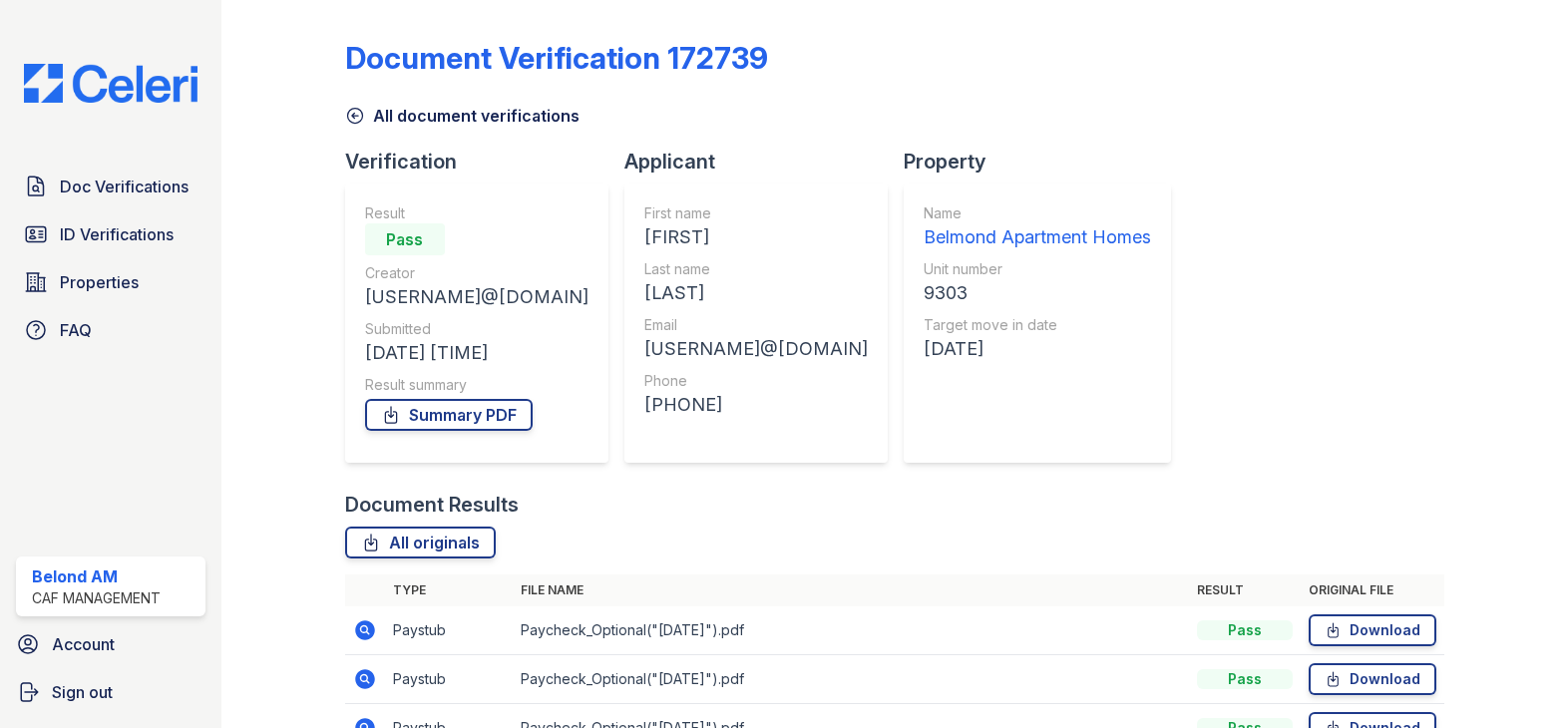 scroll, scrollTop: 0, scrollLeft: 0, axis: both 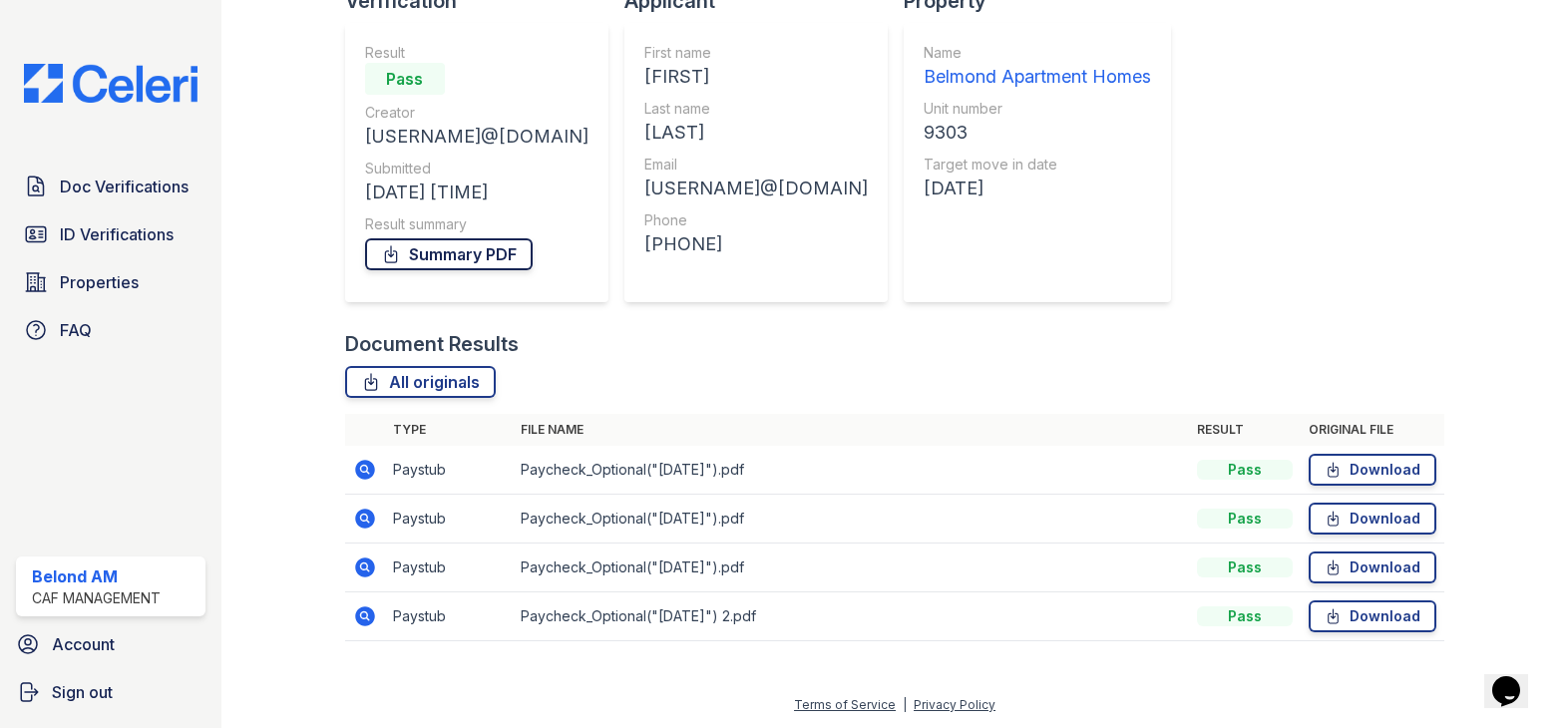 click on "Summary PDF" at bounding box center (449, 254) 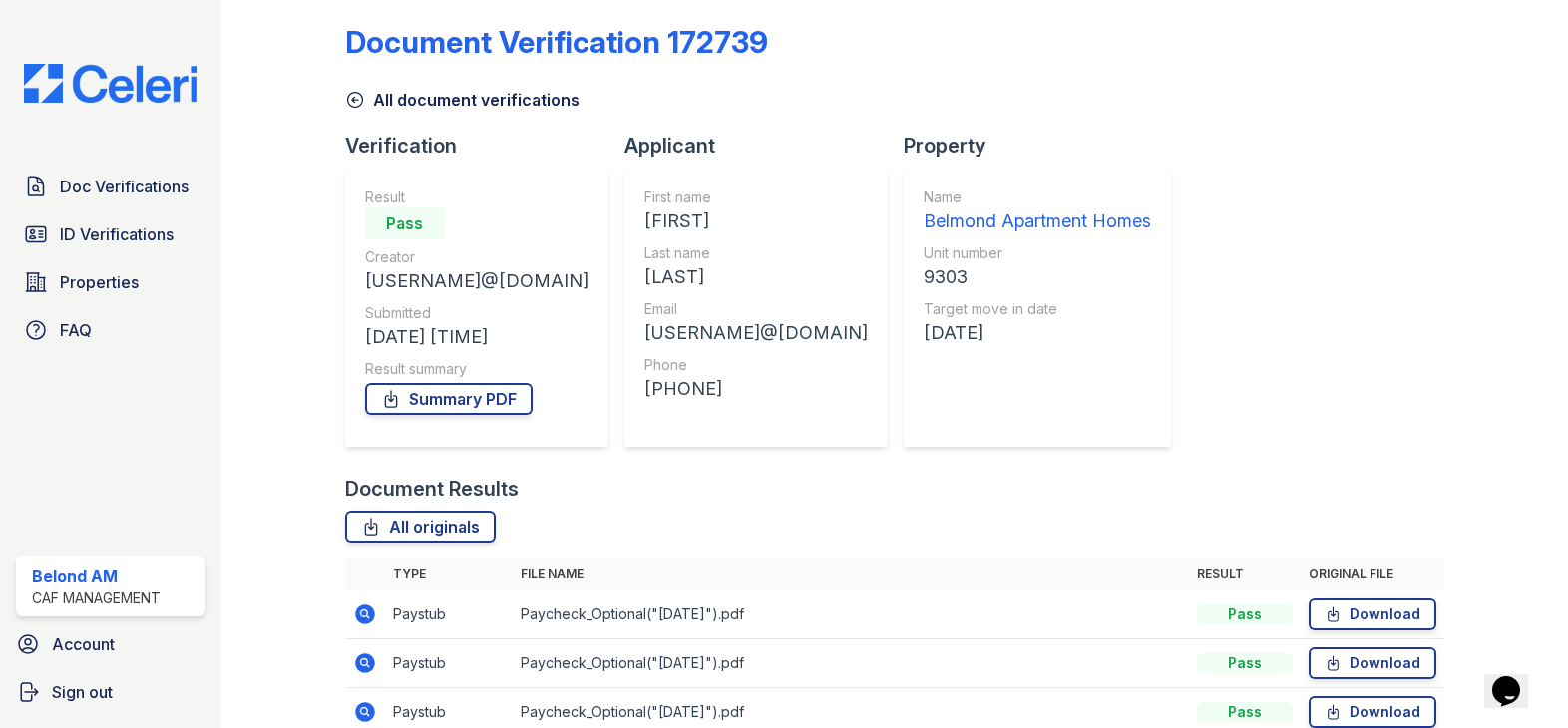 scroll, scrollTop: 0, scrollLeft: 0, axis: both 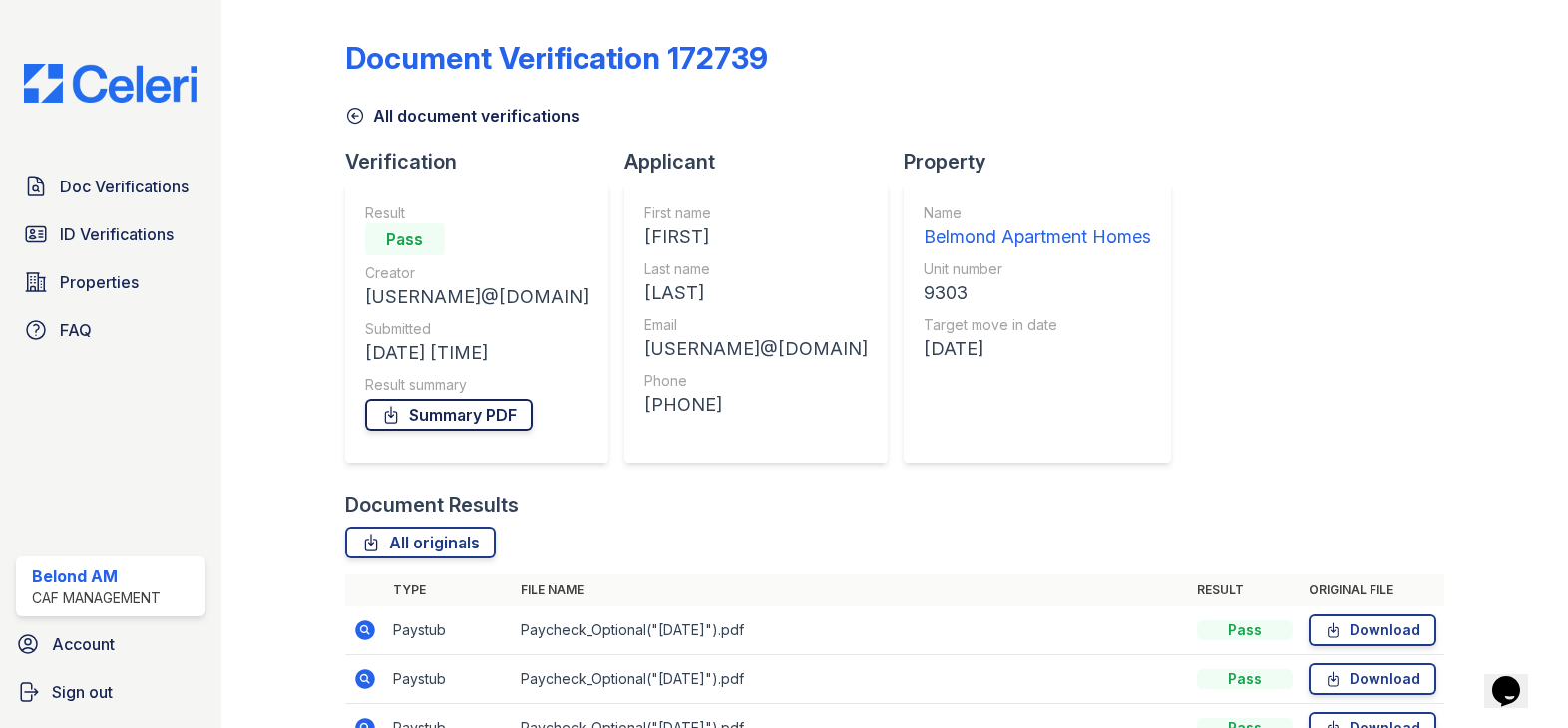 click on "Summary PDF" at bounding box center (449, 415) 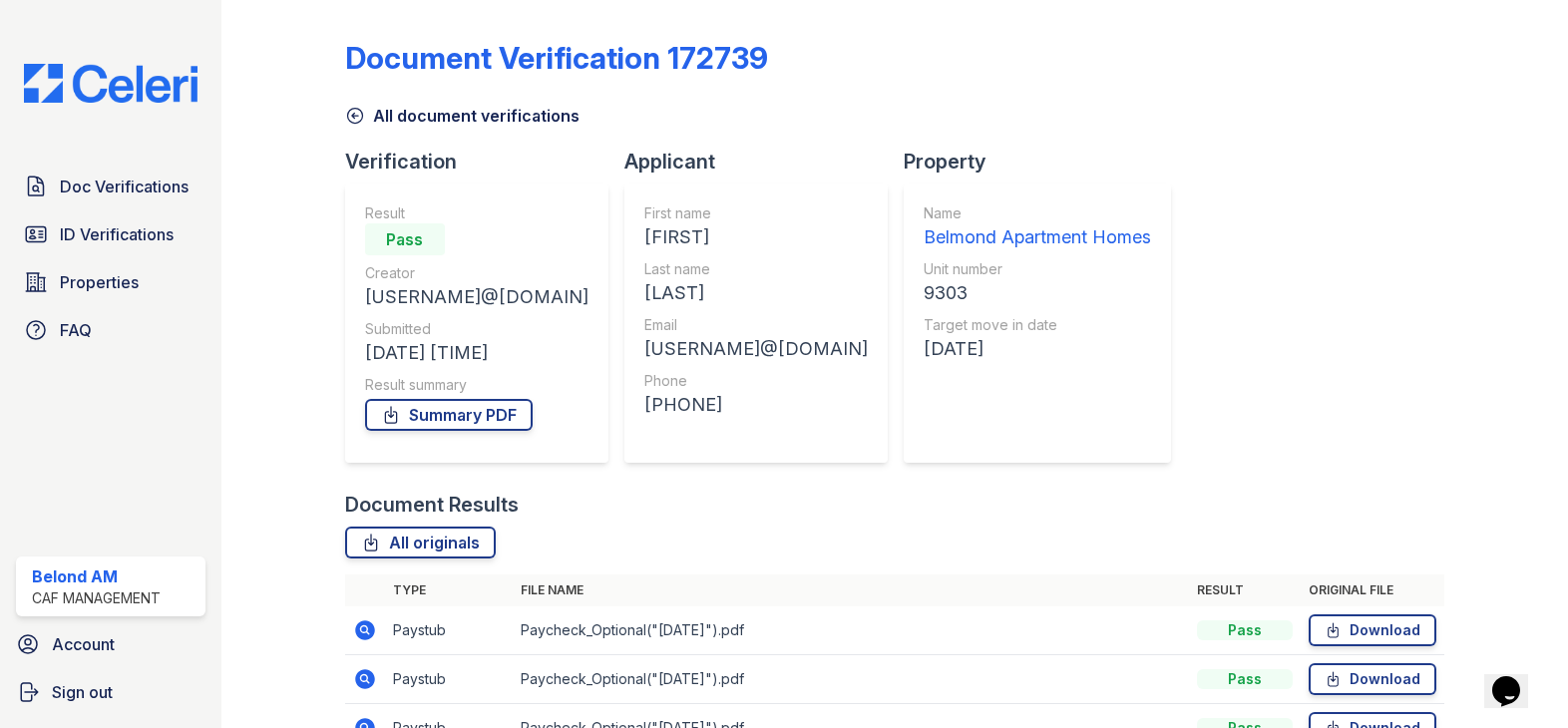 click at bounding box center [1490, 415] 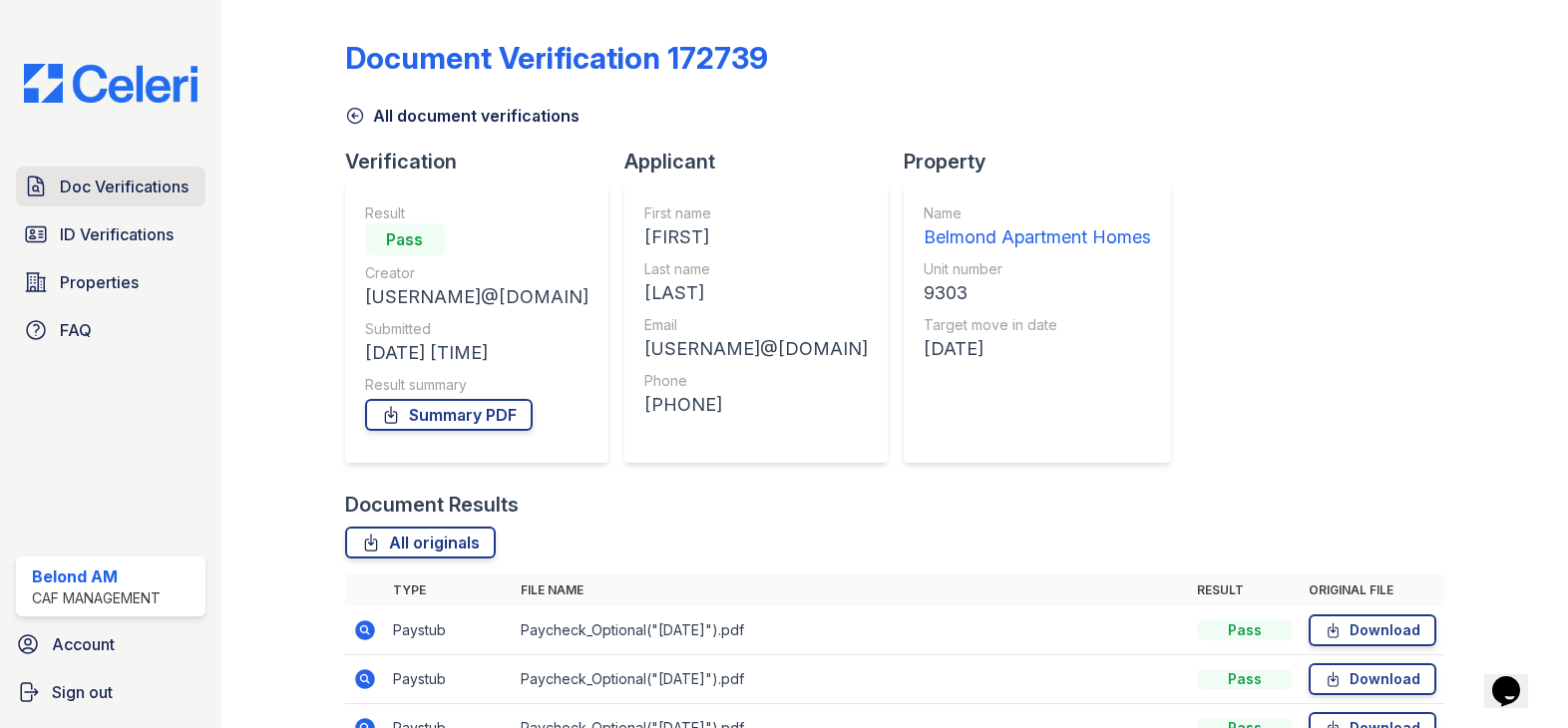 click on "Doc Verifications" at bounding box center (124, 186) 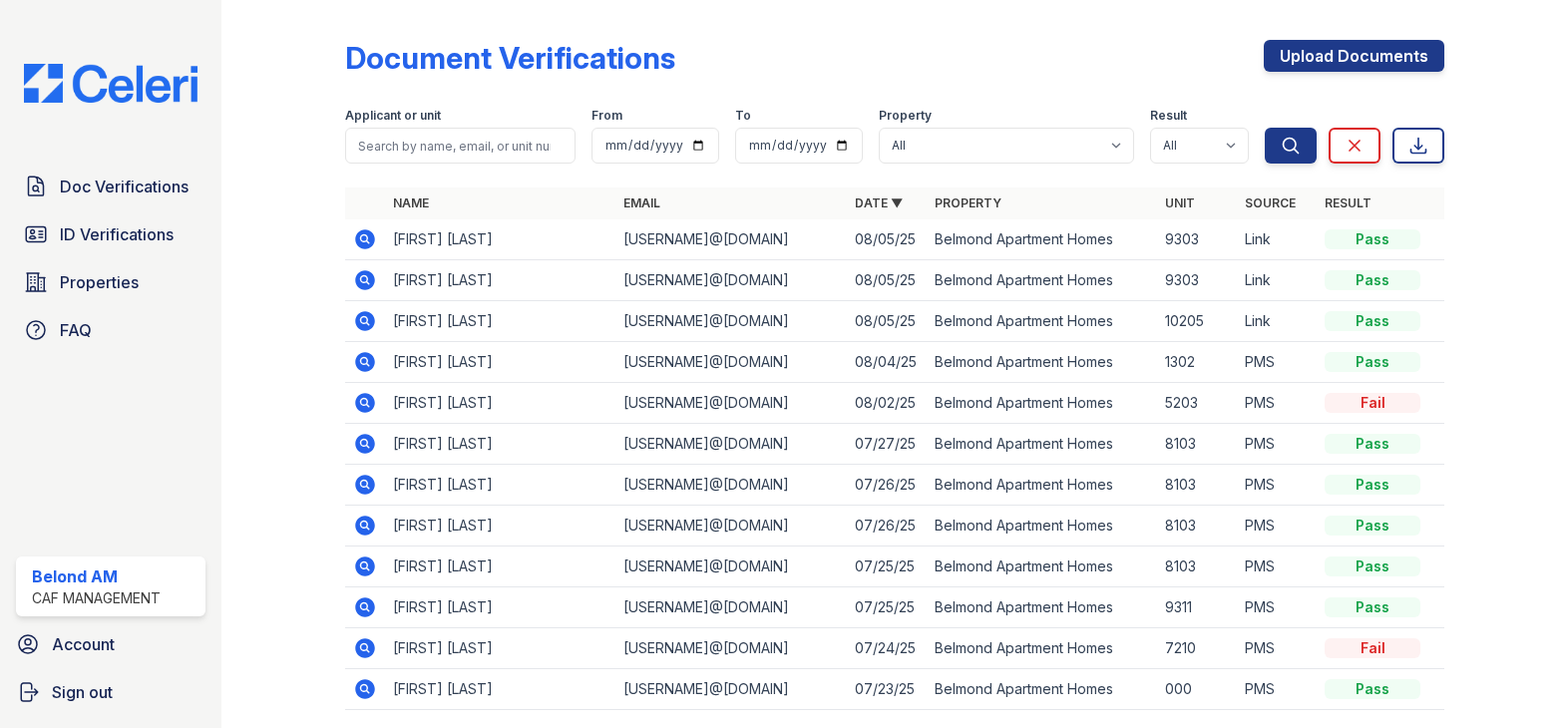 click 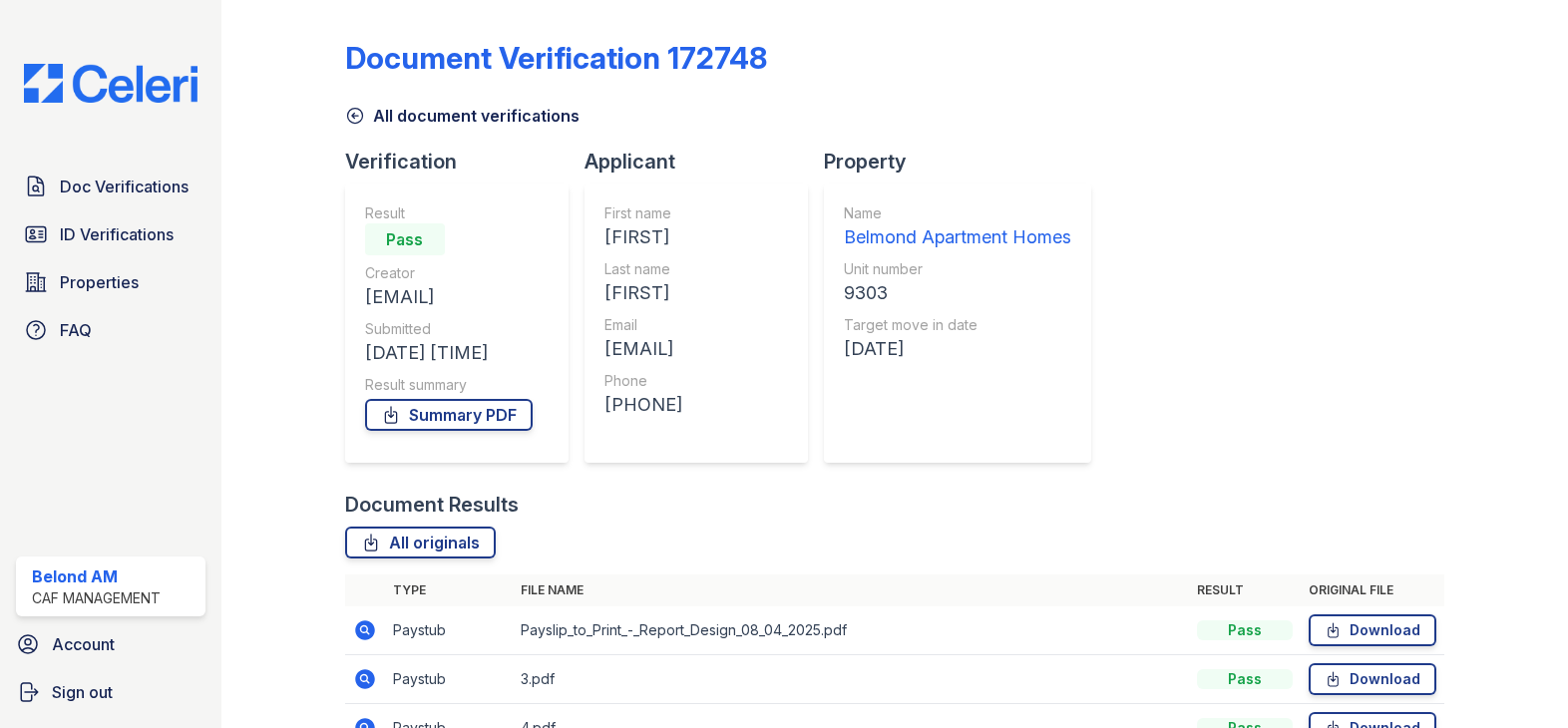 scroll, scrollTop: 0, scrollLeft: 0, axis: both 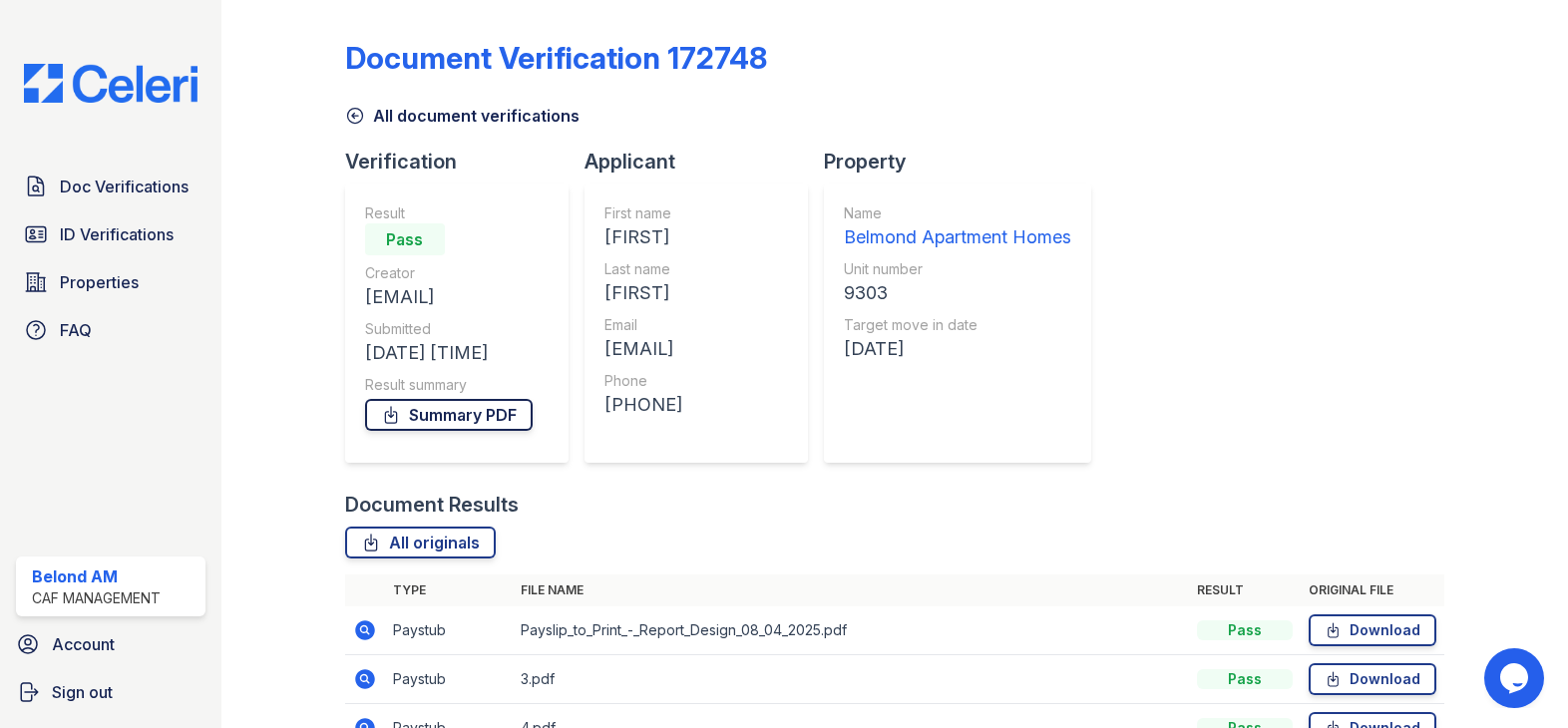 click on "Summary PDF" at bounding box center [449, 415] 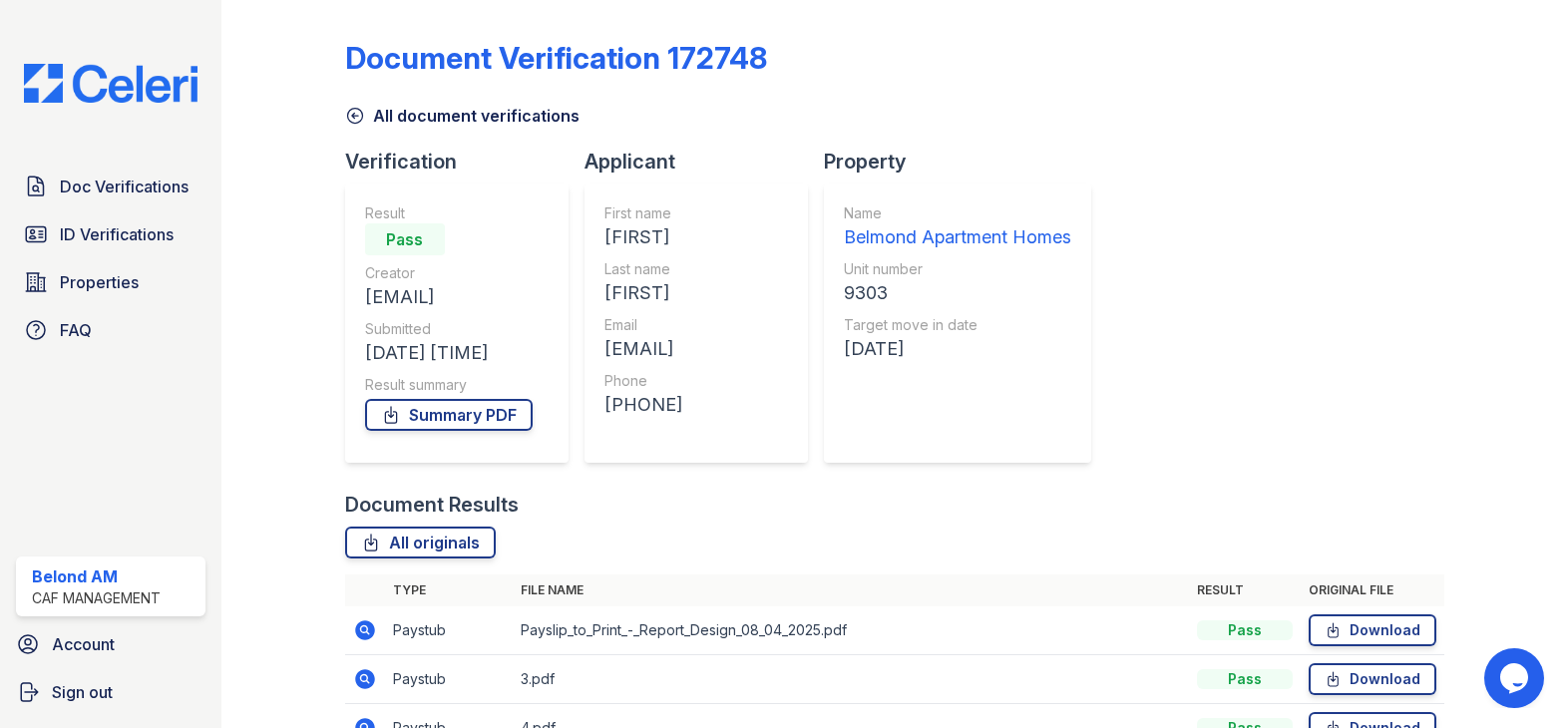 click 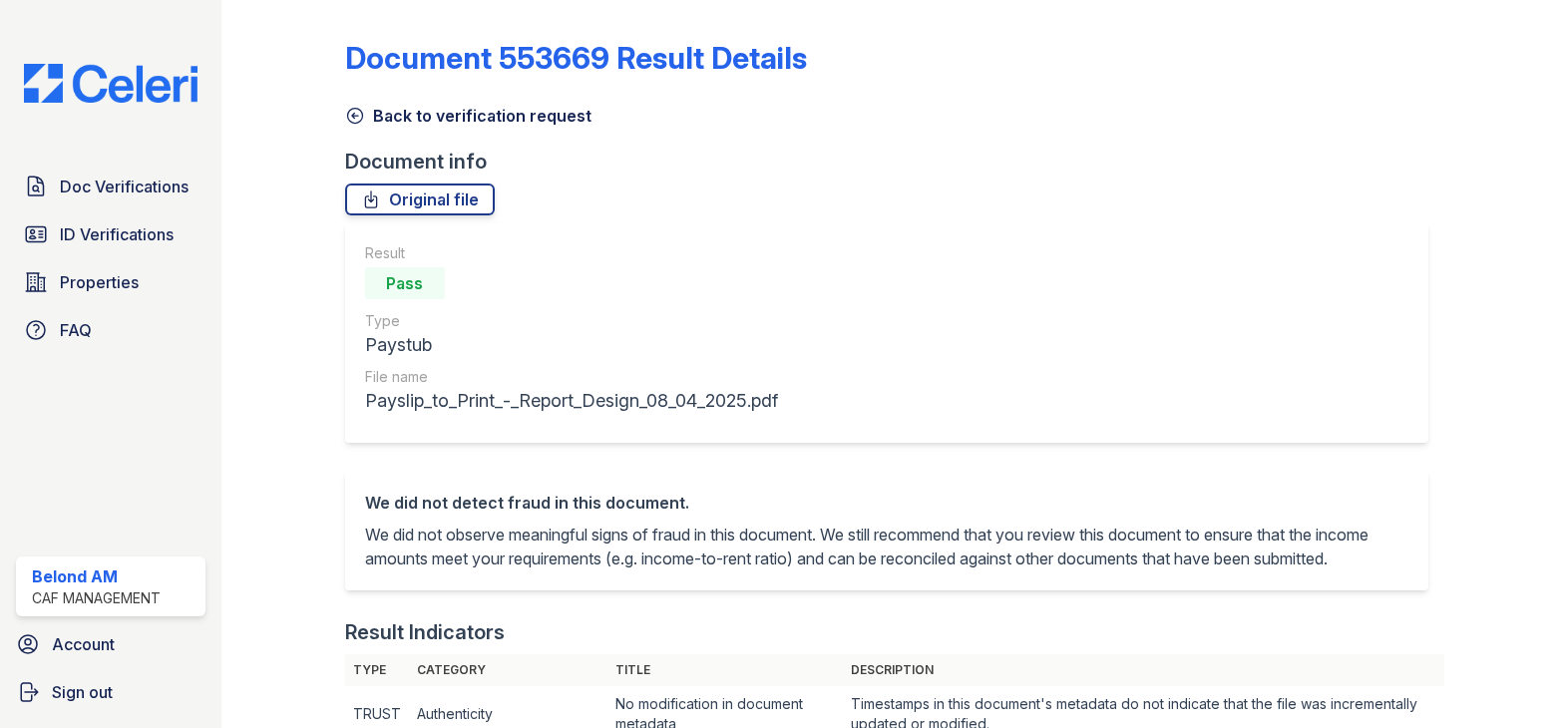 scroll, scrollTop: 0, scrollLeft: 0, axis: both 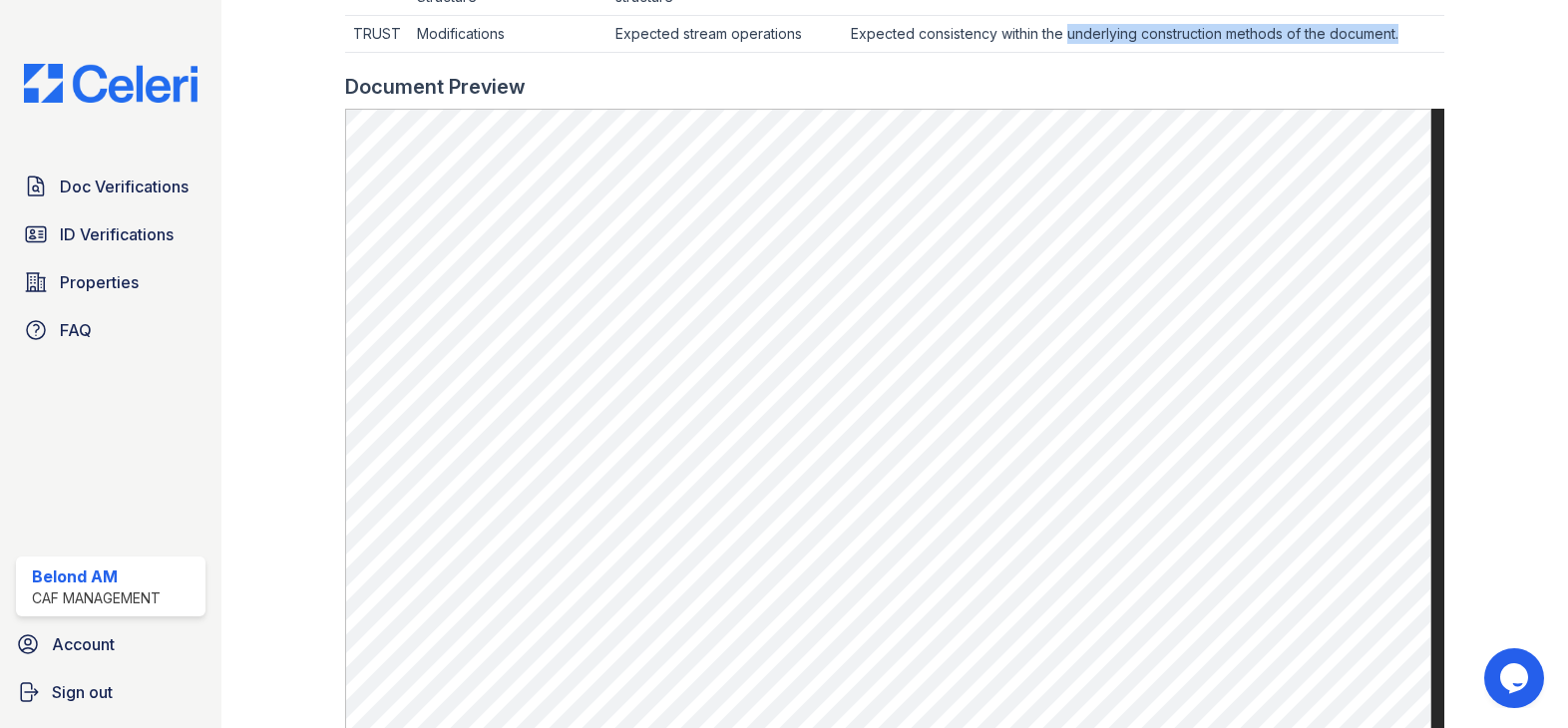 drag, startPoint x: 1064, startPoint y: 63, endPoint x: 1077, endPoint y: 55, distance: 15.264338 